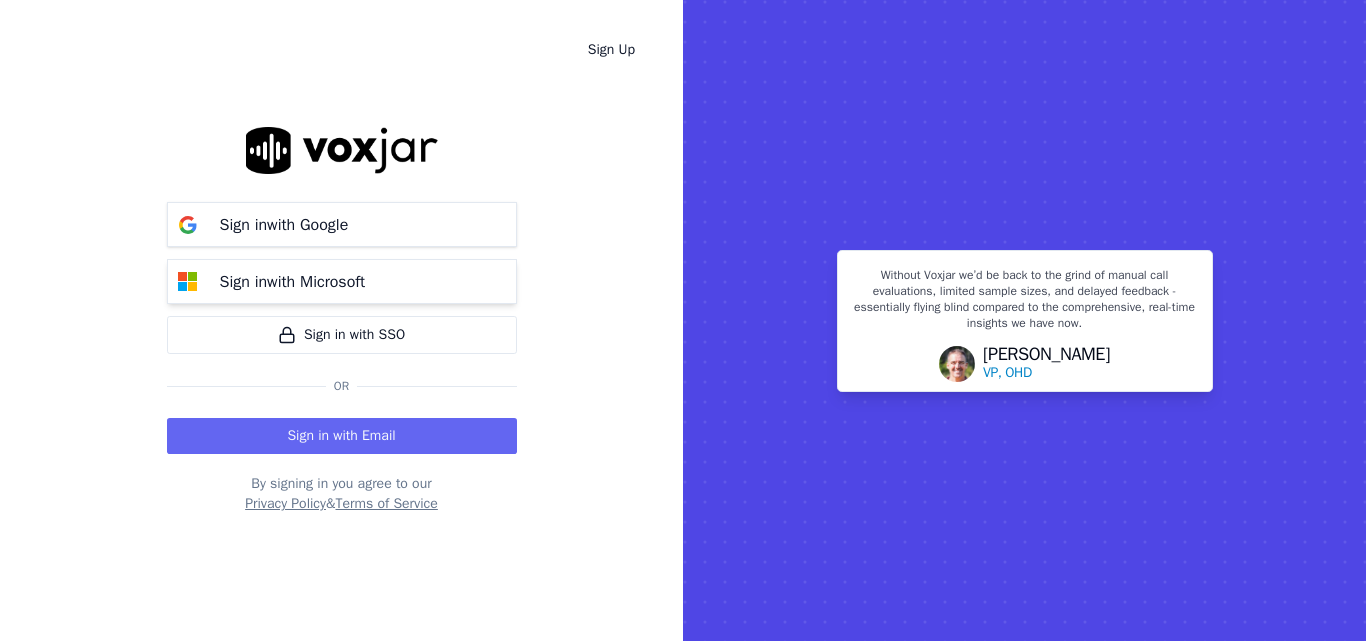 scroll, scrollTop: 0, scrollLeft: 0, axis: both 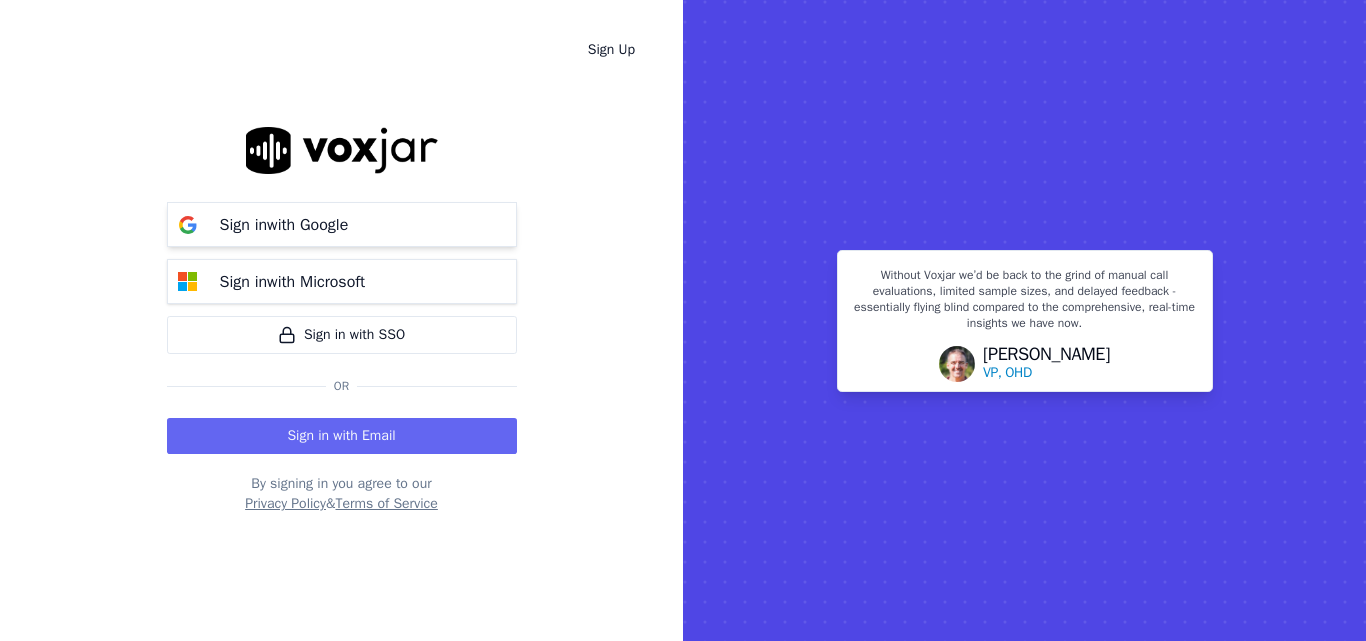 click on "Sign in  with Google" at bounding box center [342, 224] 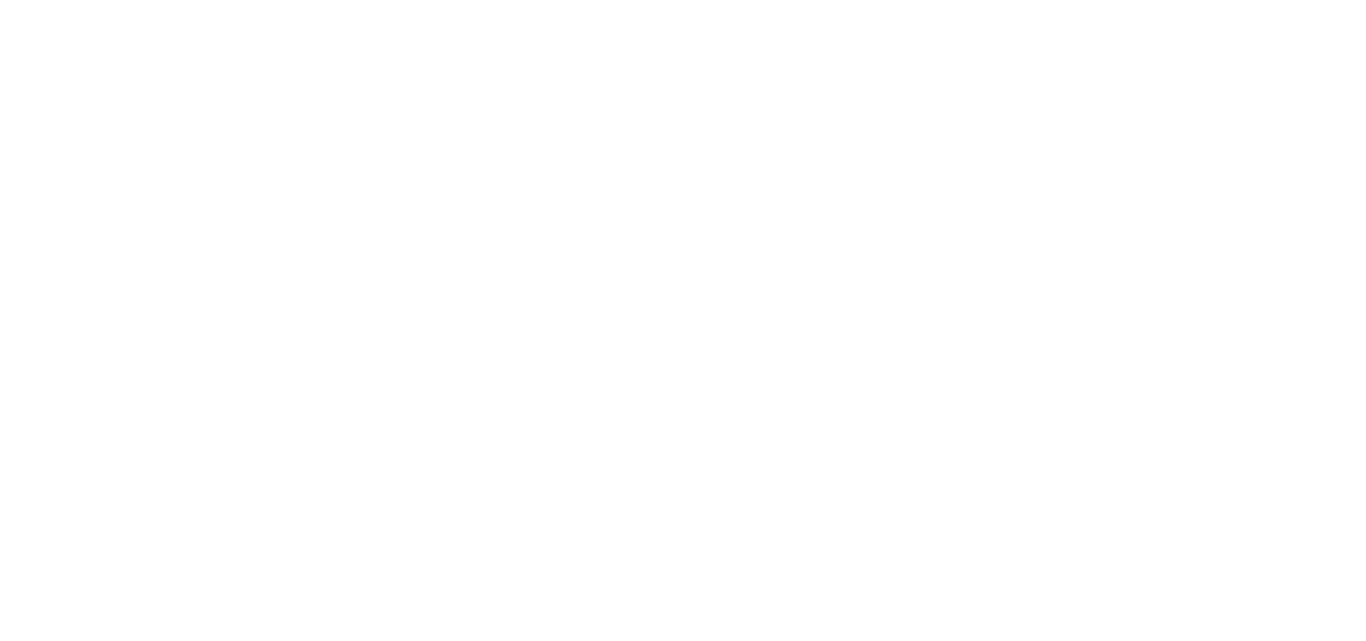 scroll, scrollTop: 0, scrollLeft: 0, axis: both 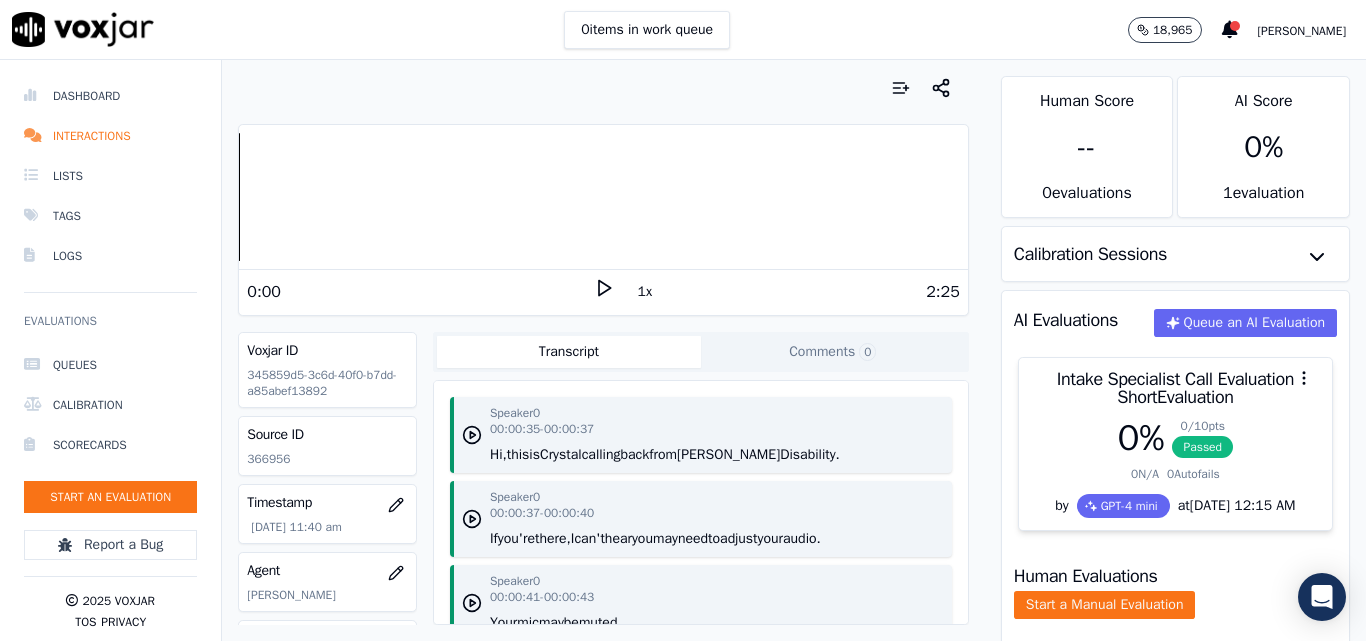 click on "0:00     1x   2:25" at bounding box center [603, 291] 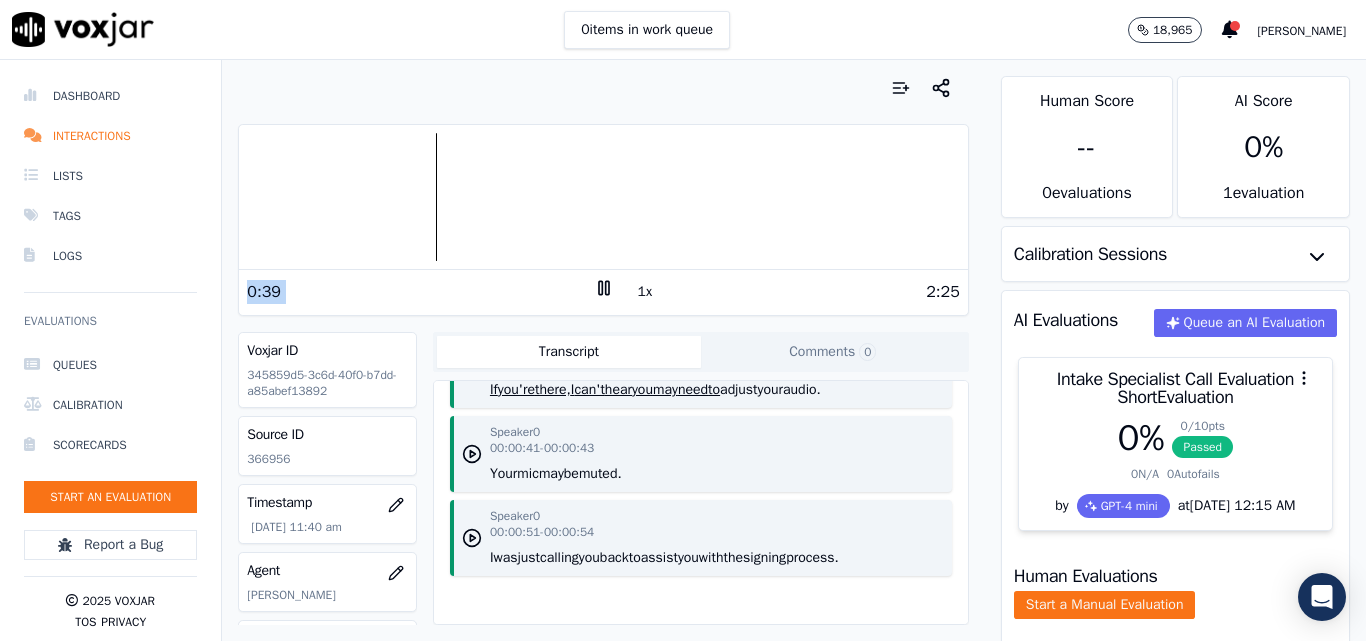 scroll, scrollTop: 209, scrollLeft: 0, axis: vertical 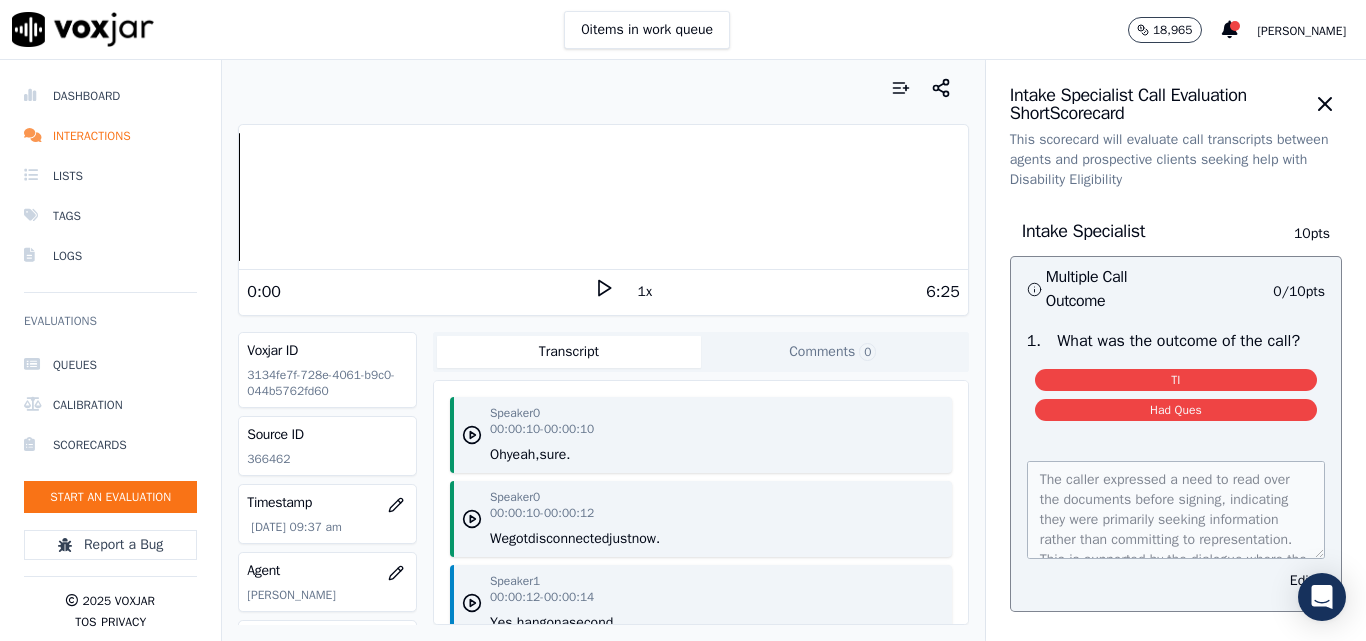 click on "6:25" at bounding box center (787, 292) 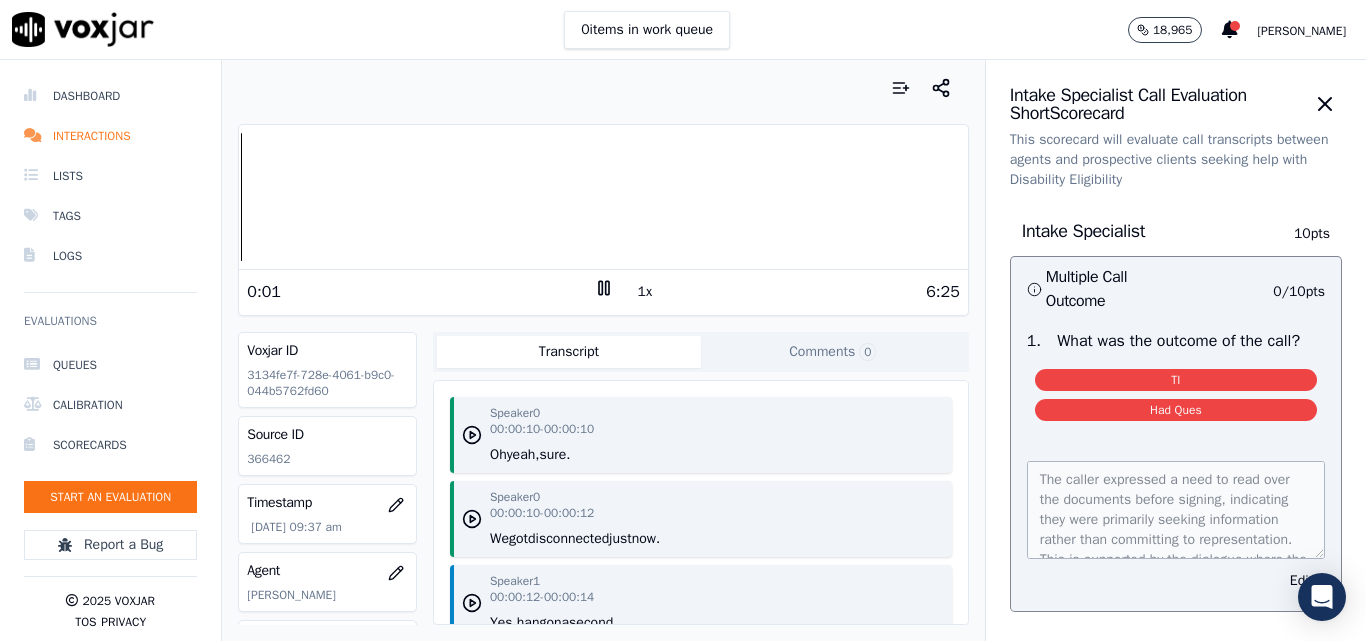 click on "1x" at bounding box center (645, 292) 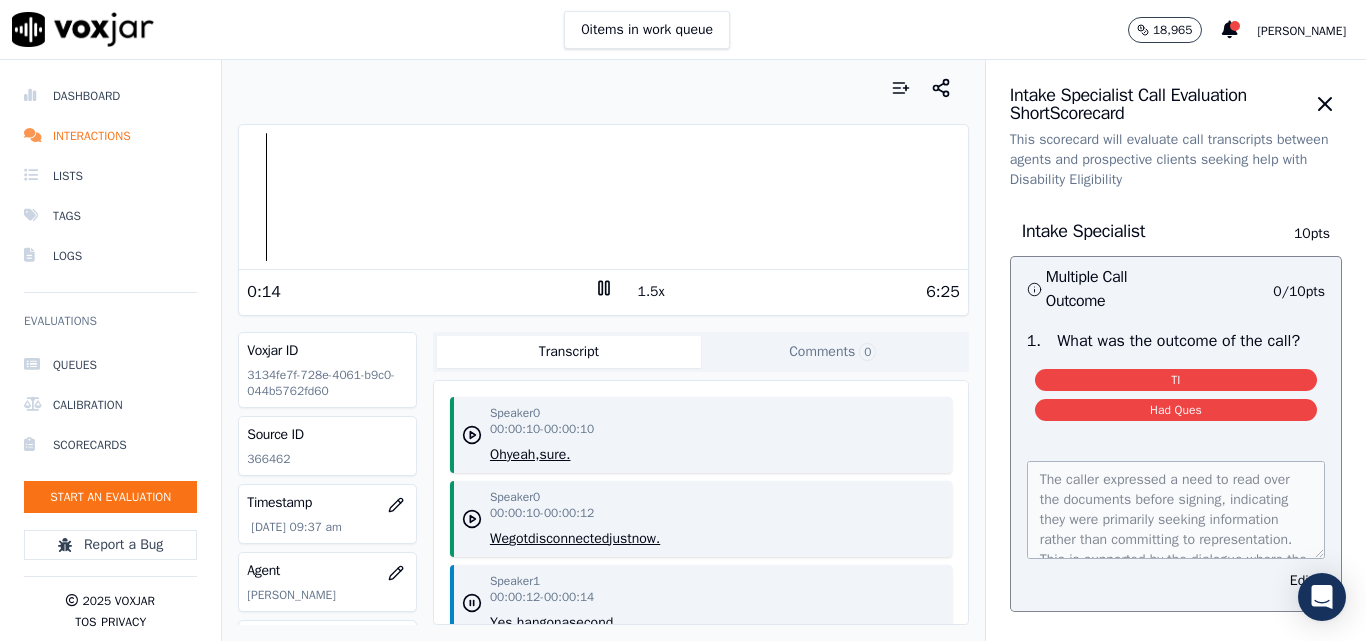 click on "1.5x" at bounding box center [651, 292] 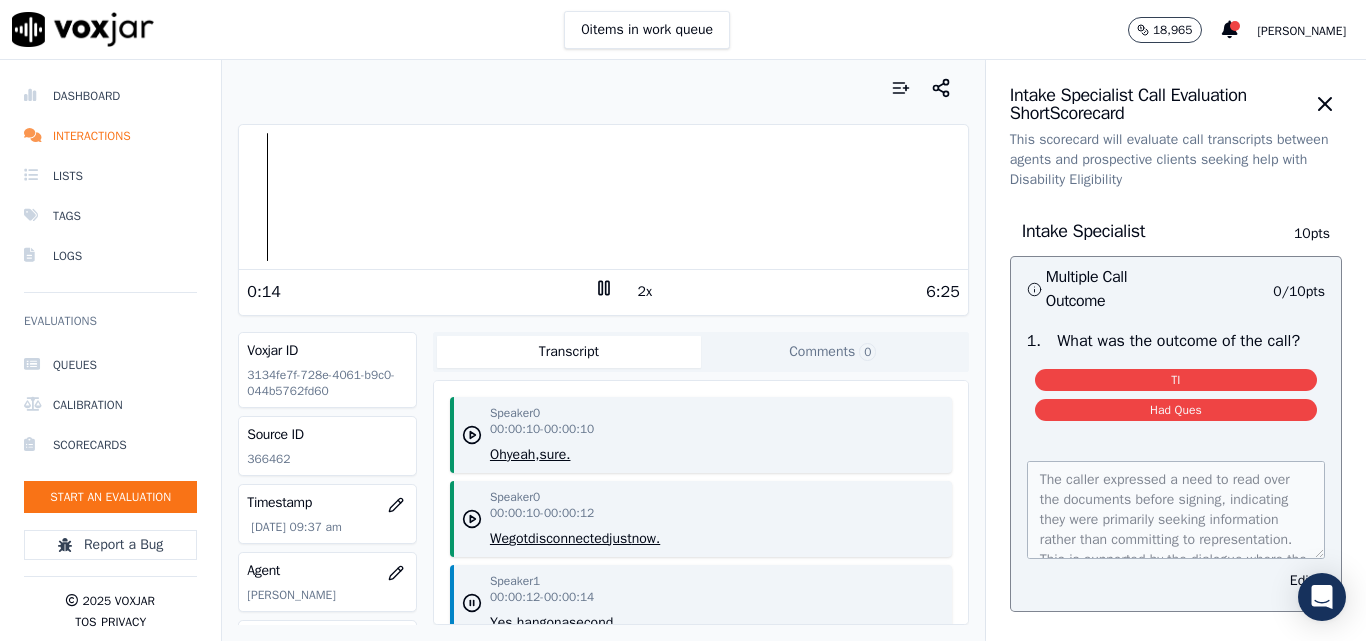 click on "2x" at bounding box center [645, 292] 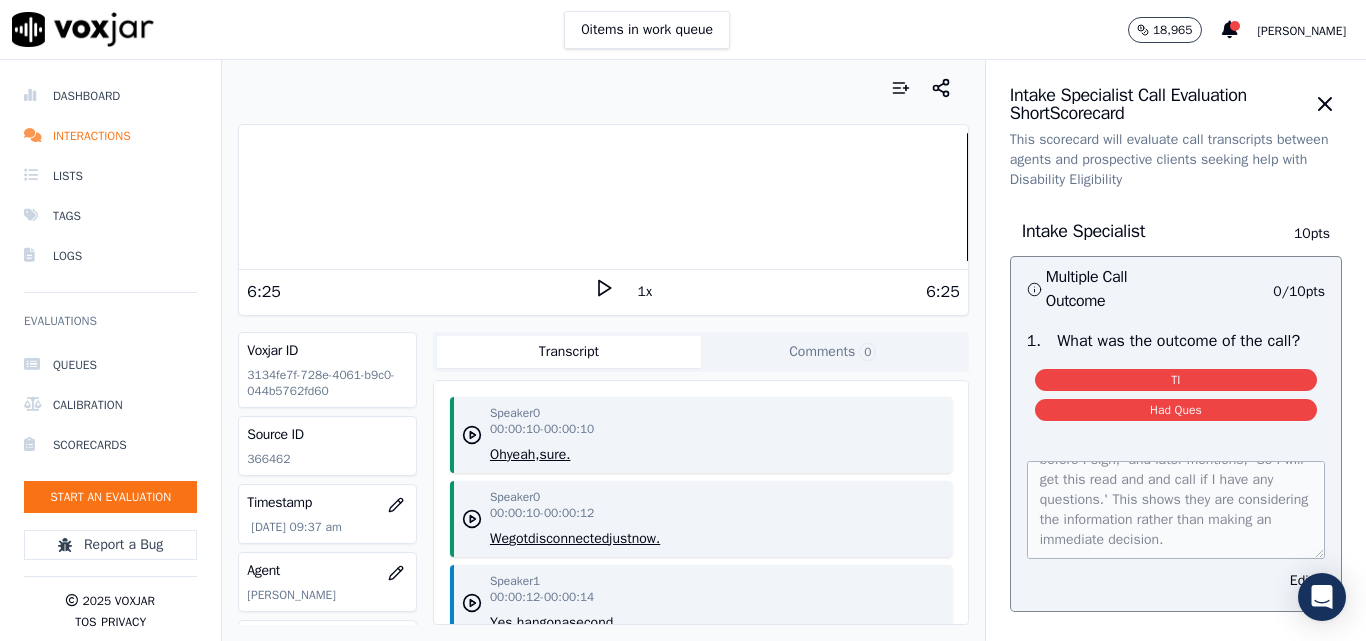 scroll, scrollTop: 180, scrollLeft: 0, axis: vertical 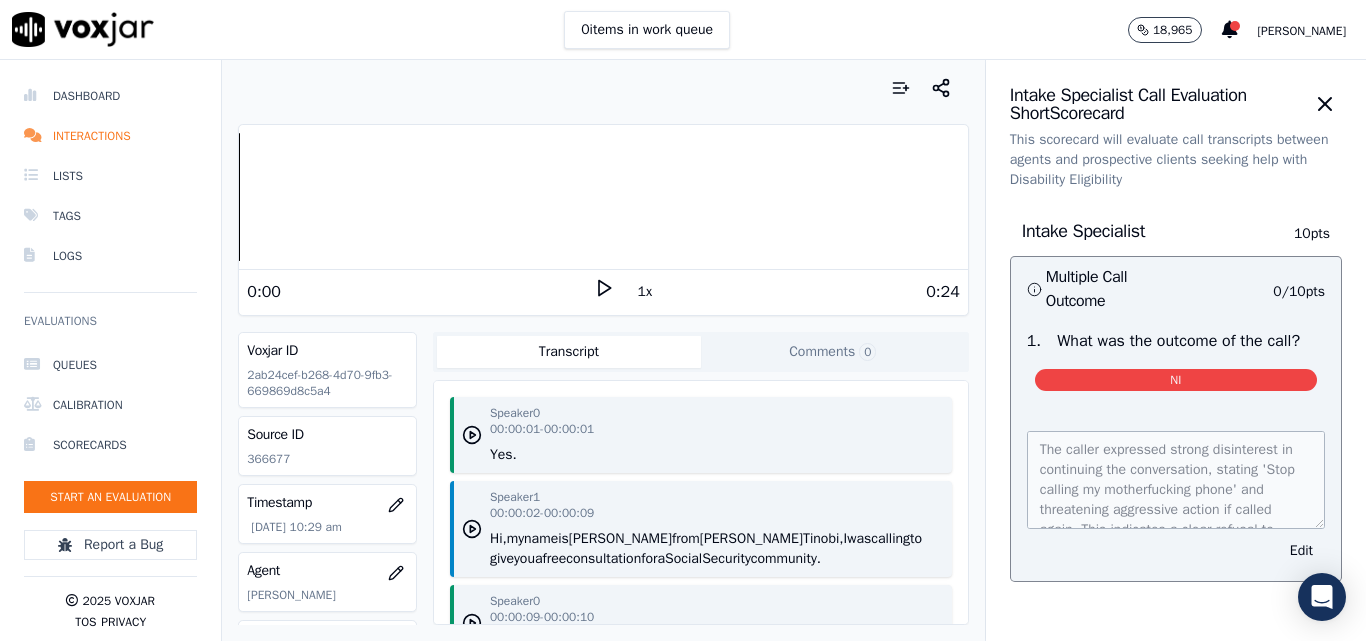 click 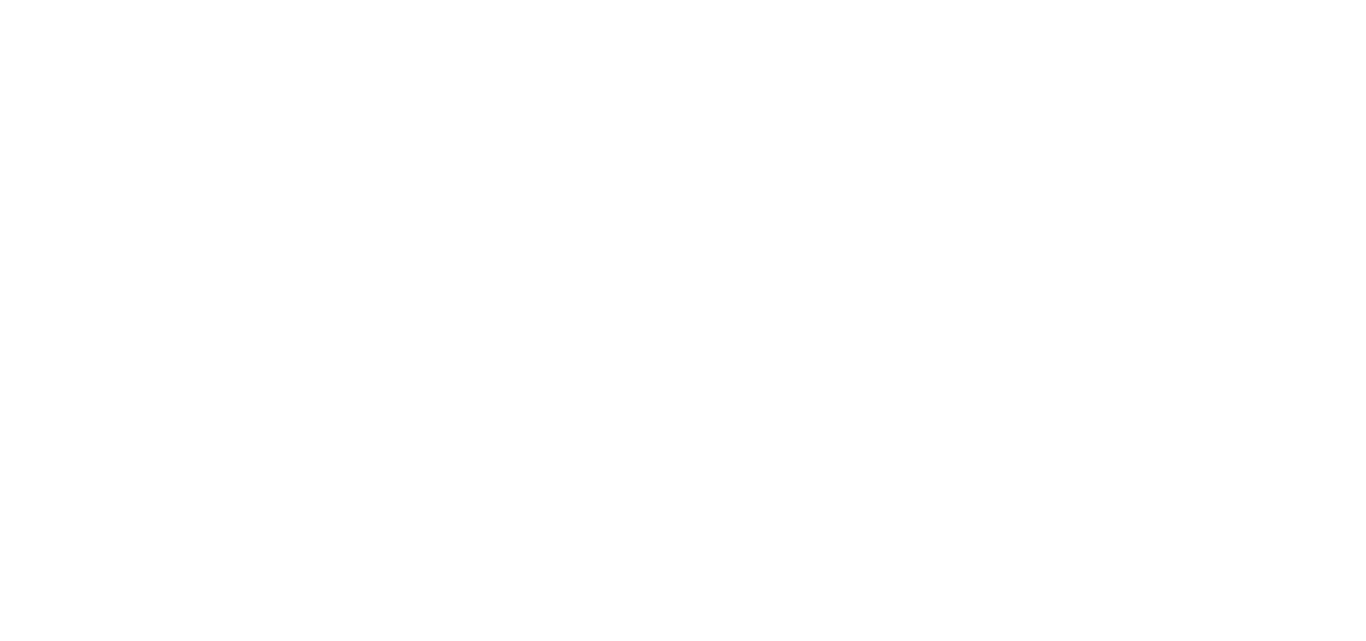 scroll, scrollTop: 0, scrollLeft: 0, axis: both 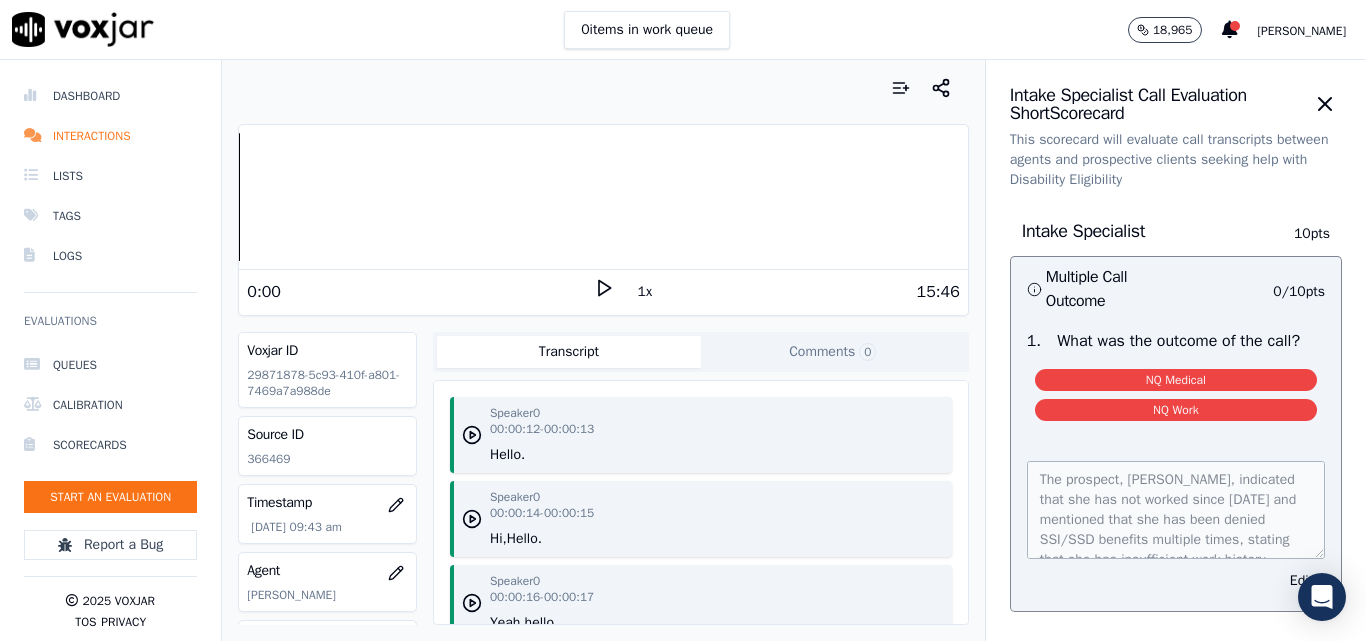 click 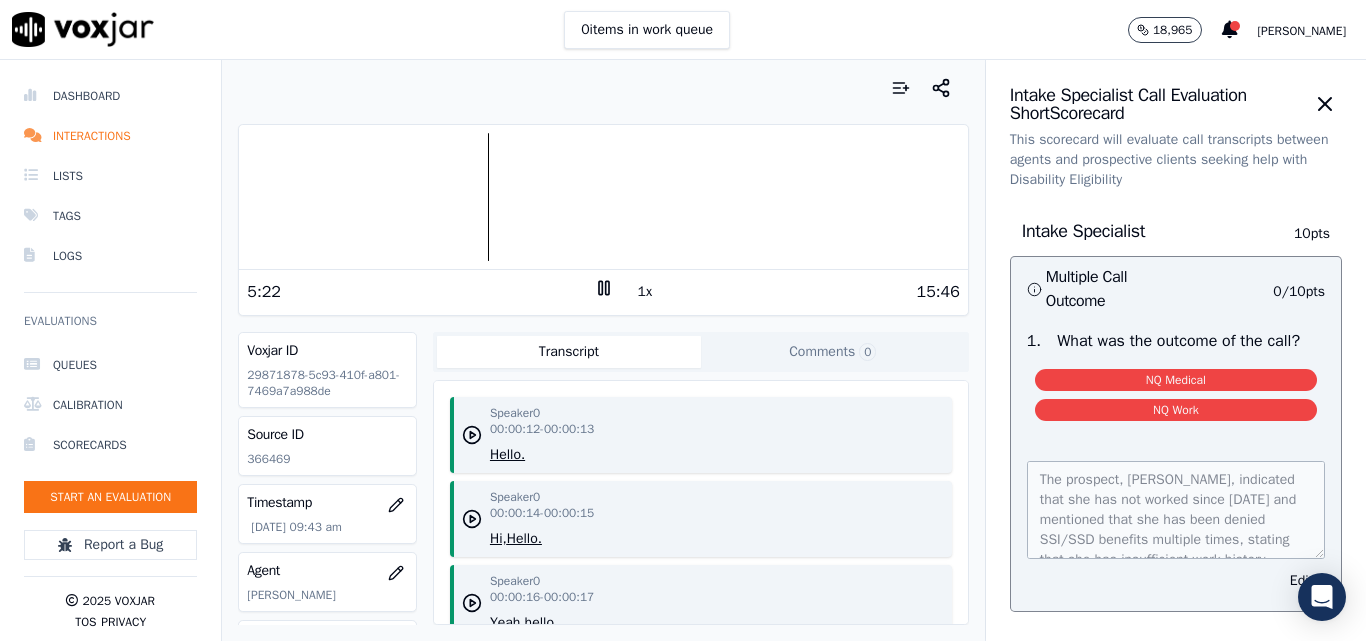 click on "5:22     1x   15:46" at bounding box center (603, 291) 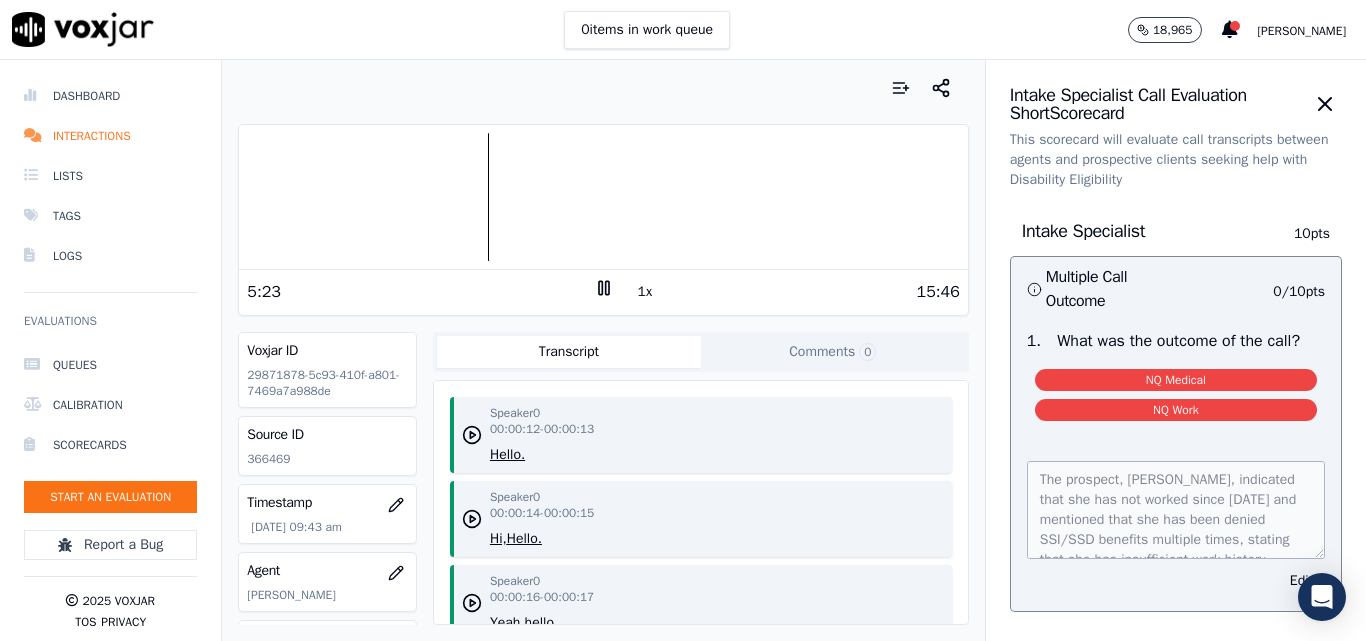 click on "5:23     1x   15:46" at bounding box center [603, 291] 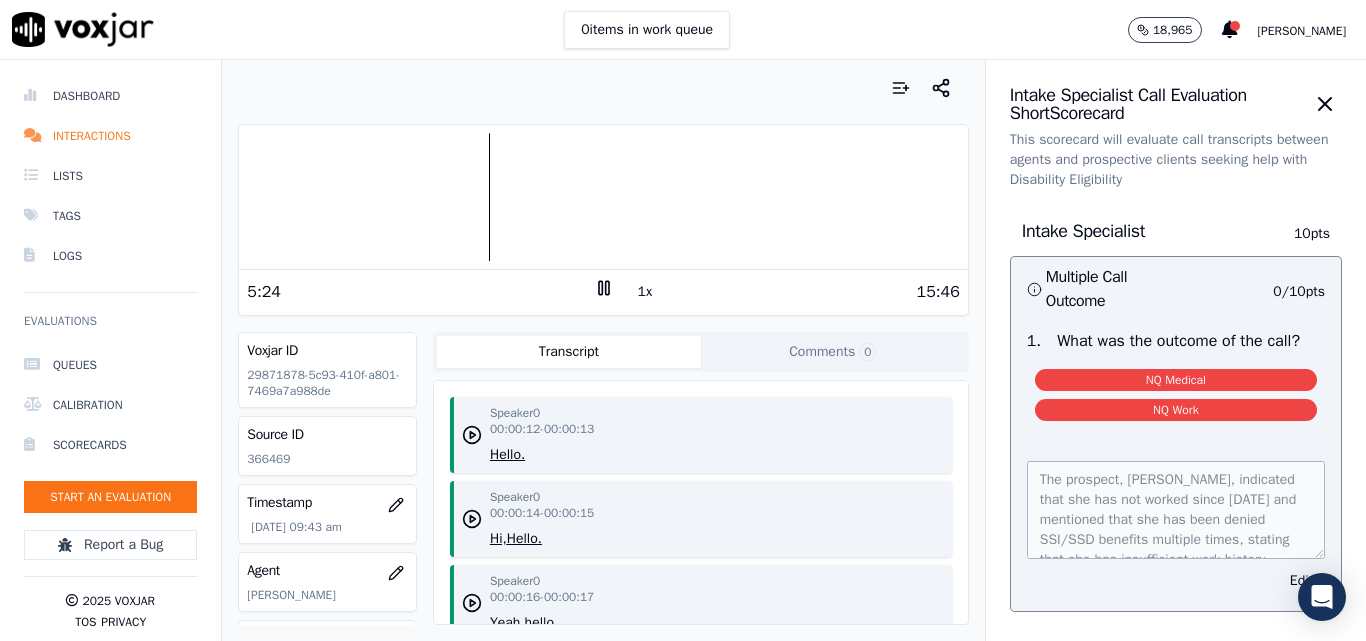 click 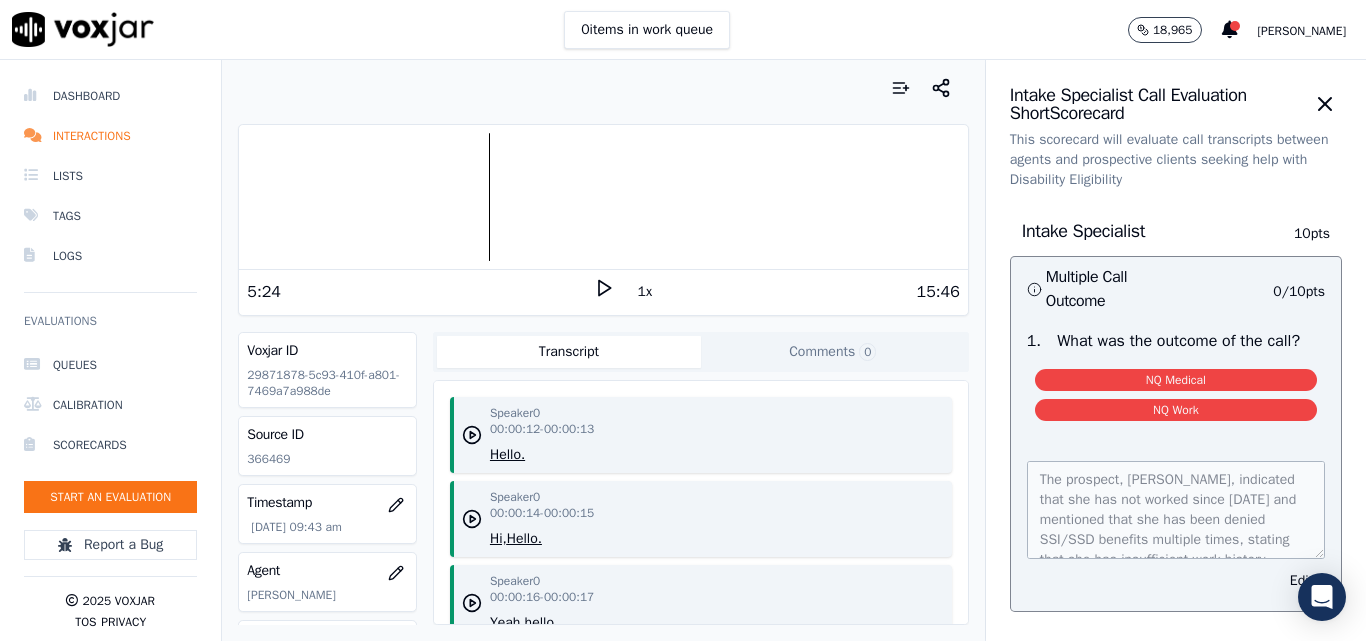 click on "1x" at bounding box center [604, 291] 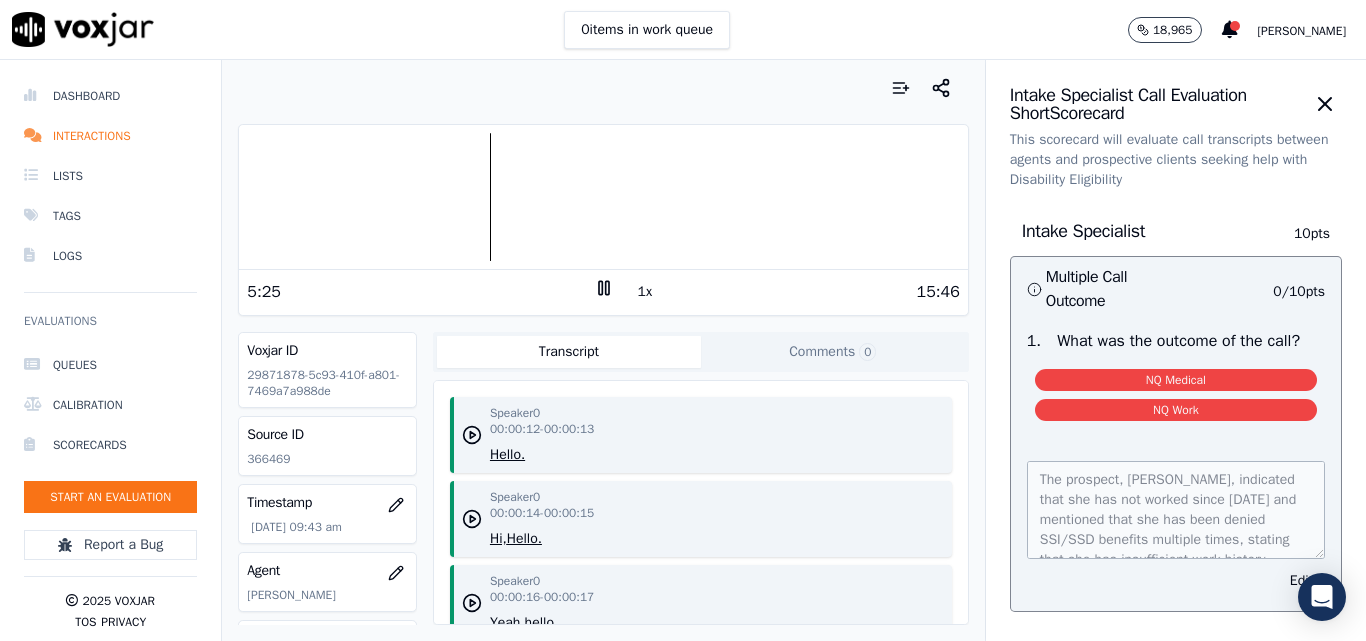 click at bounding box center [603, 197] 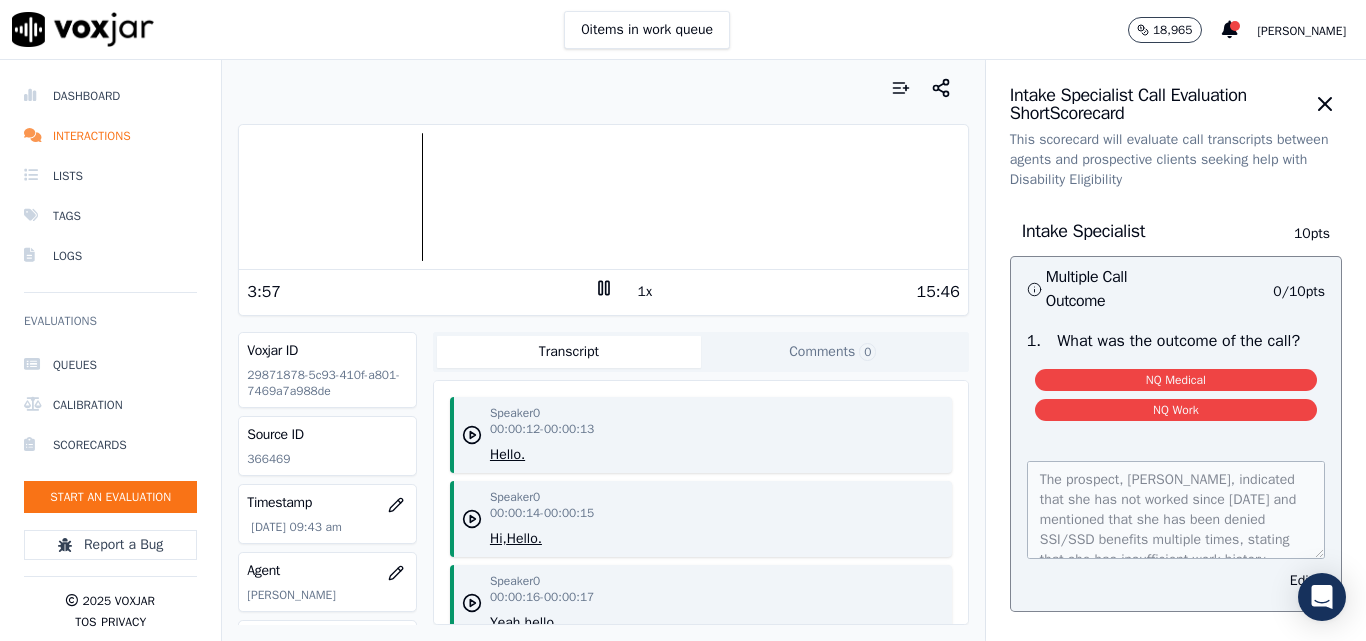 click at bounding box center (603, 197) 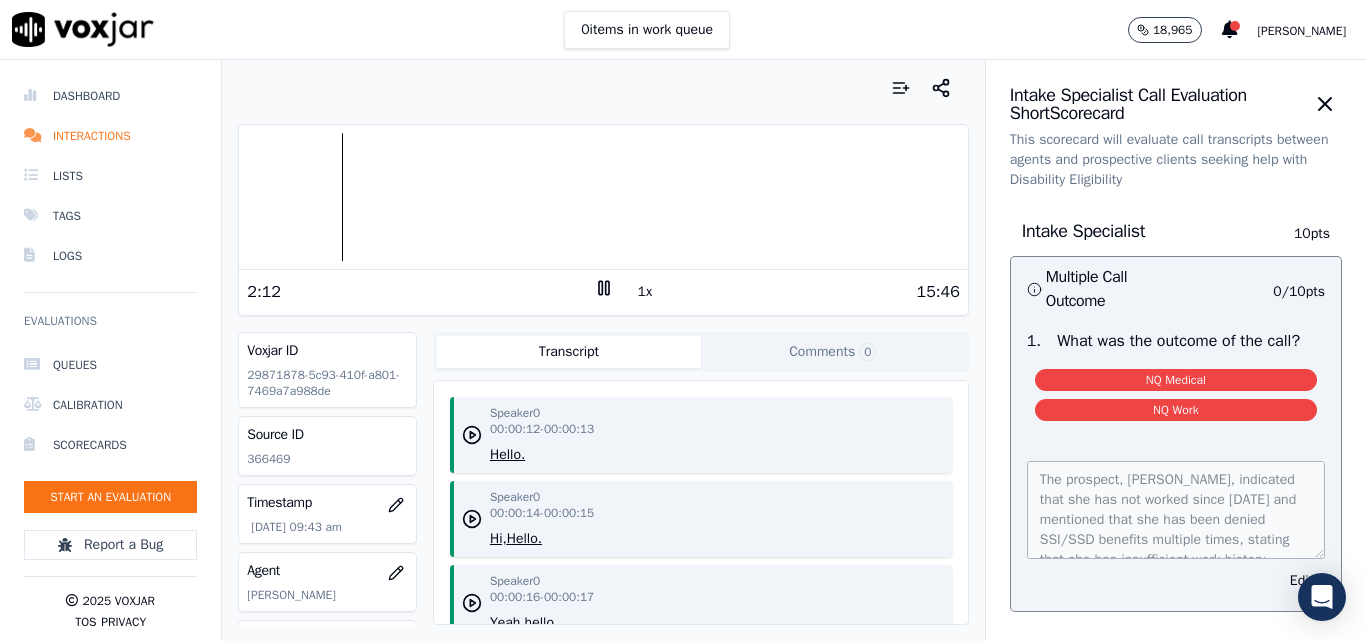 click at bounding box center [603, 197] 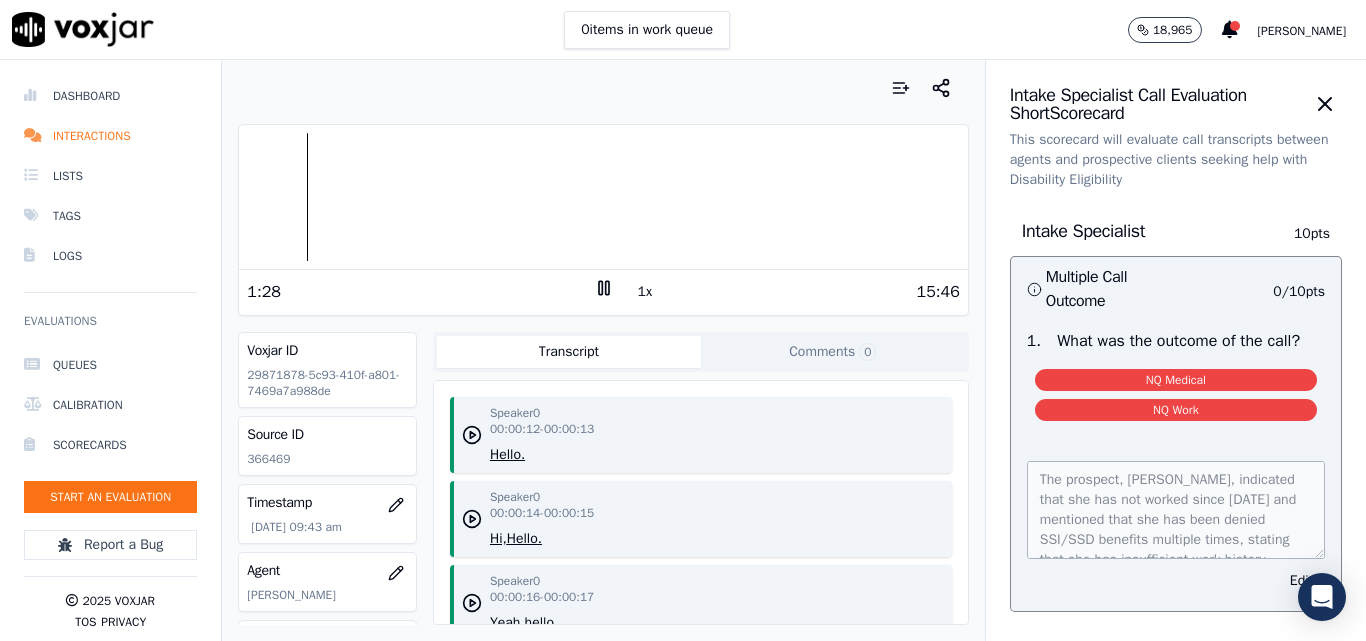 click at bounding box center (603, 197) 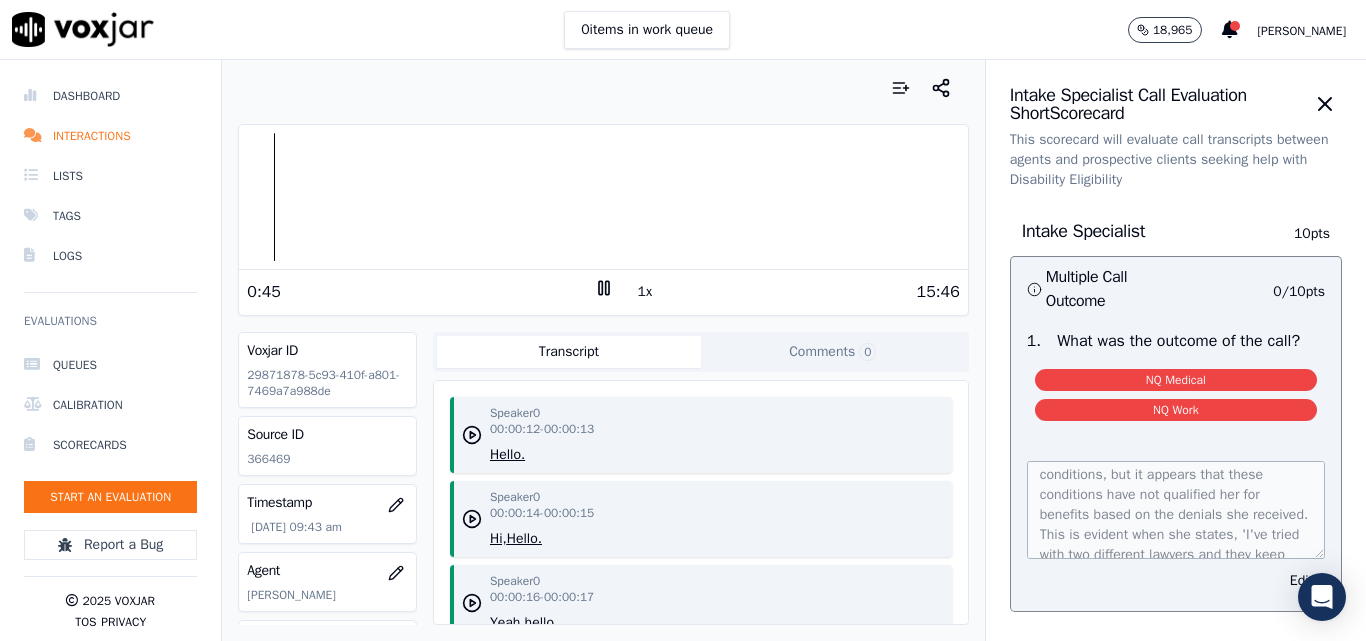 scroll, scrollTop: 200, scrollLeft: 0, axis: vertical 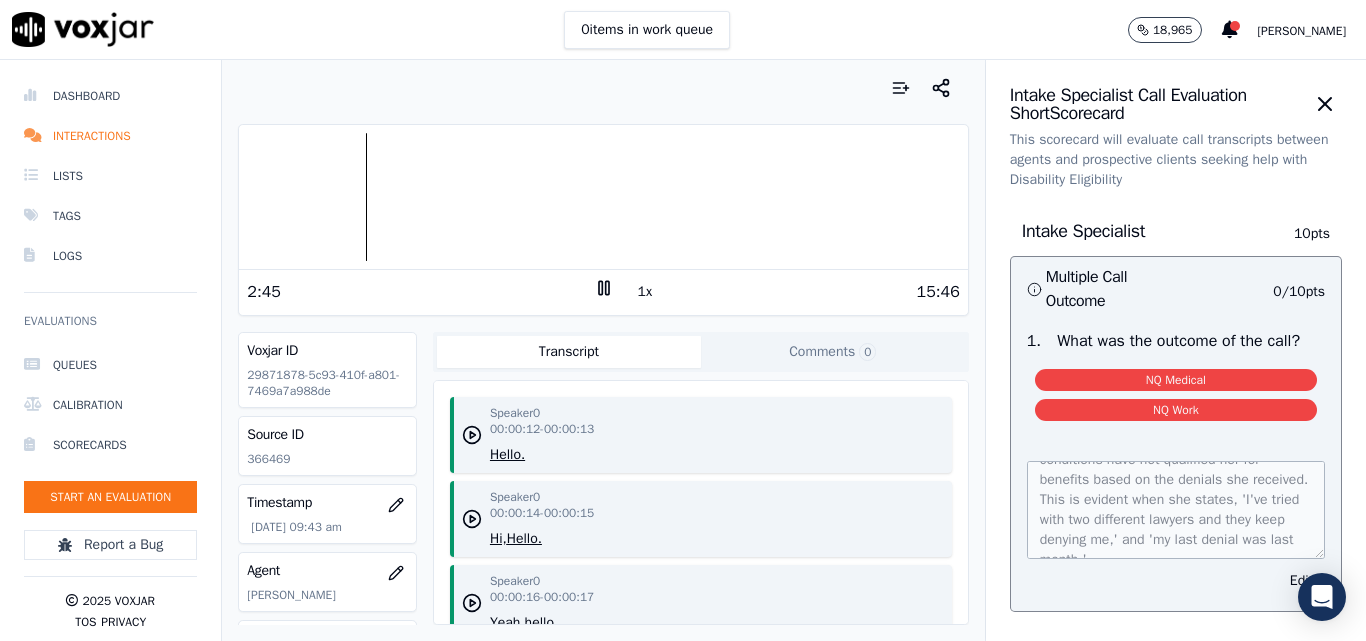 click at bounding box center (603, 197) 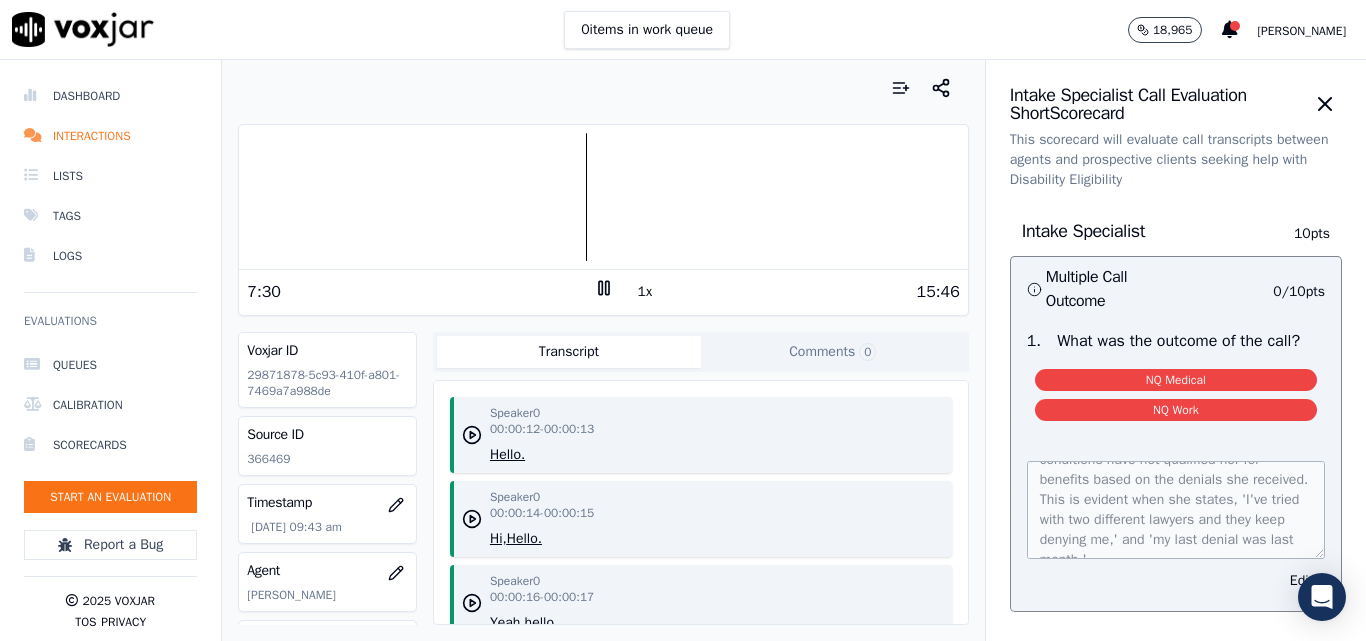 click on "1x" at bounding box center (645, 292) 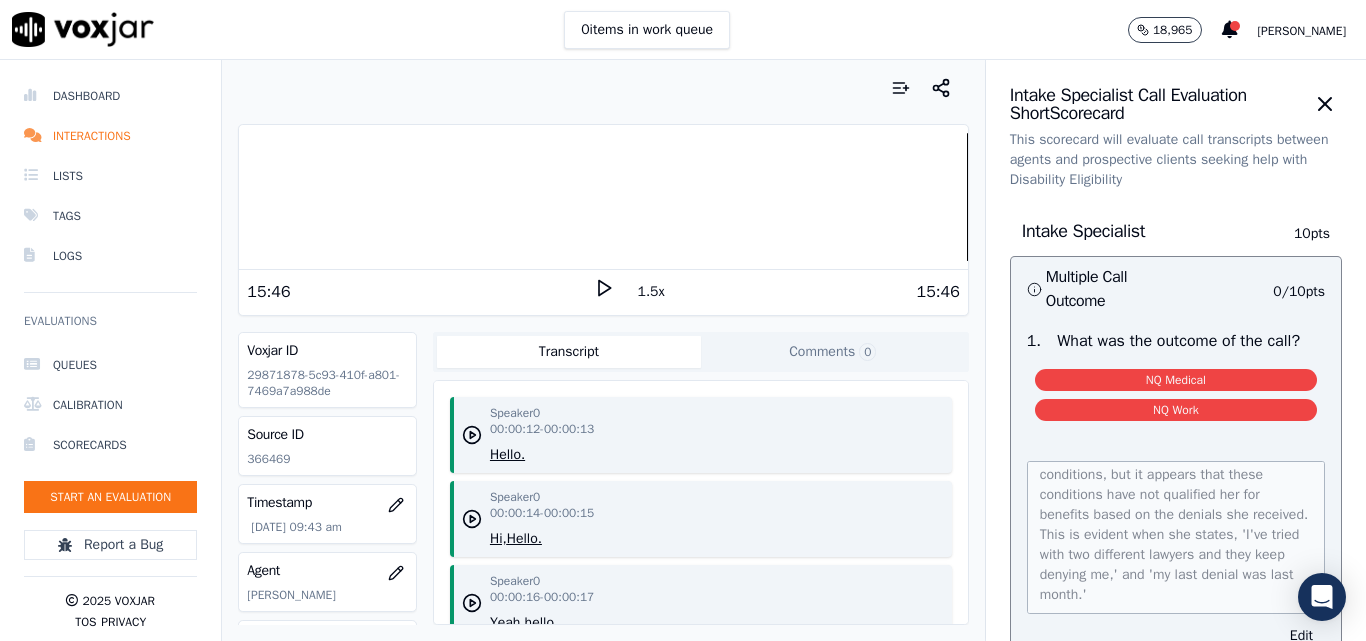 click on "Intake Specialist Call Evaluation Short  Scorecard     This scorecard will evaluate call transcripts between agents and prospective clients seeking help with Disability Eligibility   Intake Specialist      10  pts             Multiple Call Outcome     0 / 10  pts     1 .   What was the outcome of the call?
NQ Medical   NQ Work         The prospect, Jacqueline, indicated that she has not worked since 2015 and mentioned that she has been denied SSI/SSD benefits multiple times, stating that she has insufficient work history. Additionally, she has a history of medical issues including brain tumor surgery, seizures, and other mental health conditions, but it appears that these conditions have not qualified her for benefits based on the denials she received. This is evident when she states, 'I've tried with two different lawyers and they keep denying me,' and 'my last denial was last month.'       Edit" at bounding box center (1176, 350) 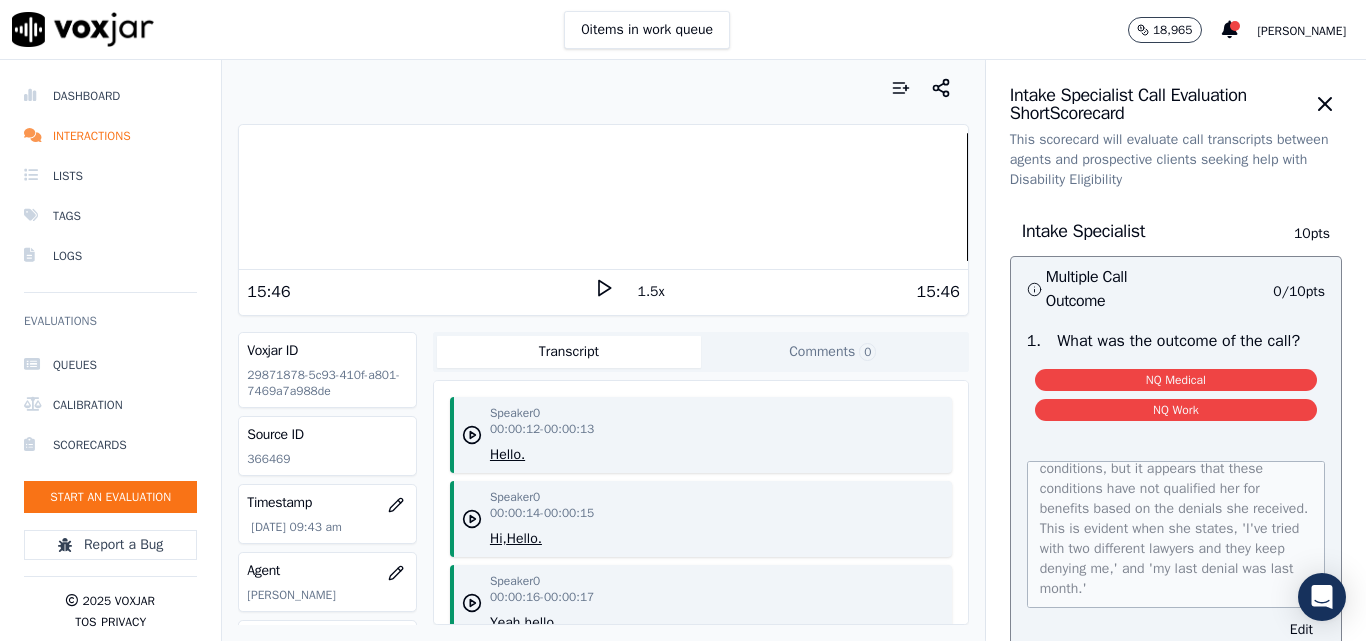 scroll, scrollTop: 191, scrollLeft: 0, axis: vertical 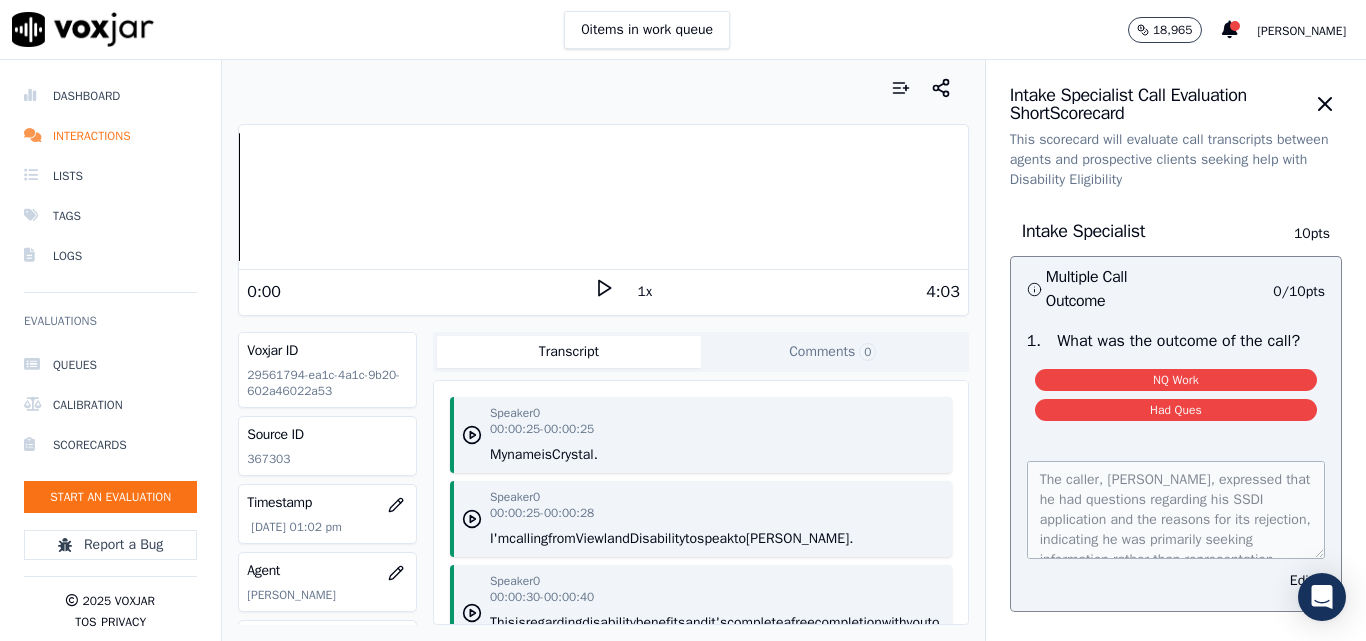 click 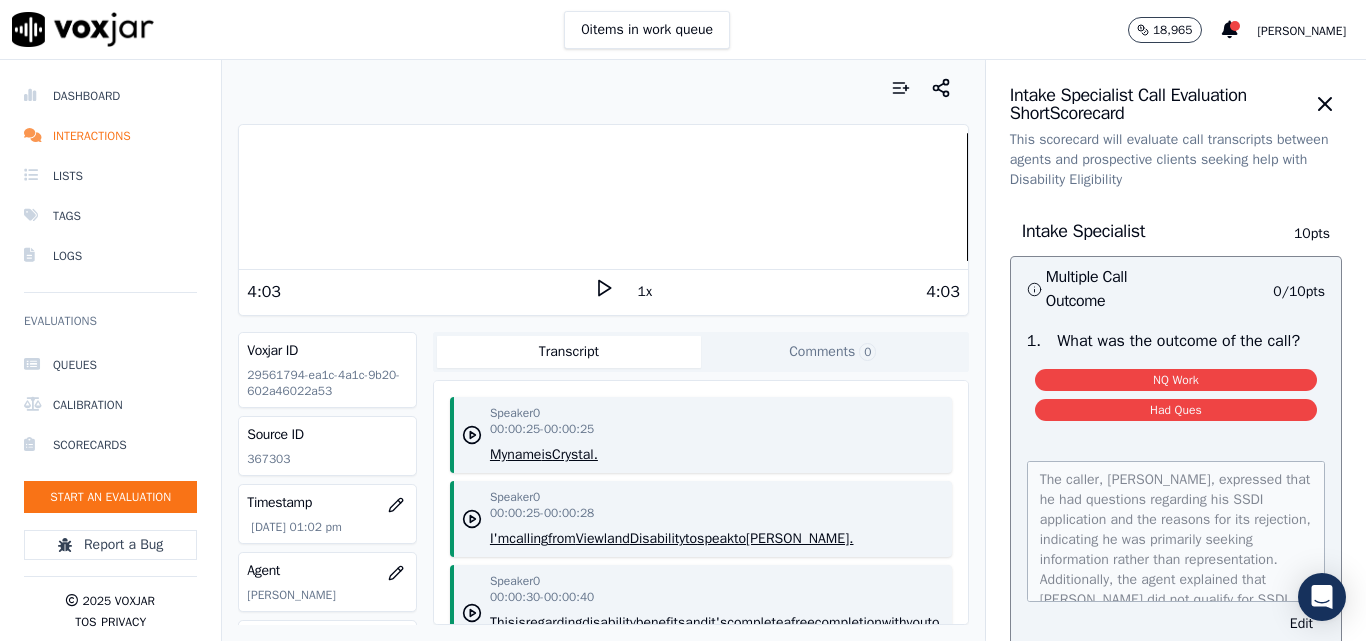 click on "Intake Specialist Call Evaluation Short  Scorecard     This scorecard will evaluate call transcripts between agents and prospective clients seeking help with Disability Eligibility   Intake Specialist      10  pts             Multiple Call Outcome     0 / 10  pts     1 .   What was the outcome of the call?
NQ Work   Had Ques         The caller, [PERSON_NAME], expressed that he had questions regarding his SSDI application and the reasons for its rejection, indicating he was primarily seeking information rather than representation. Additionally, the agent explained that [PERSON_NAME] did not qualify for SSDI due to insufficient work history, as he had not worked the required five years full-time within the past ten years.       Edit" at bounding box center [1176, 350] 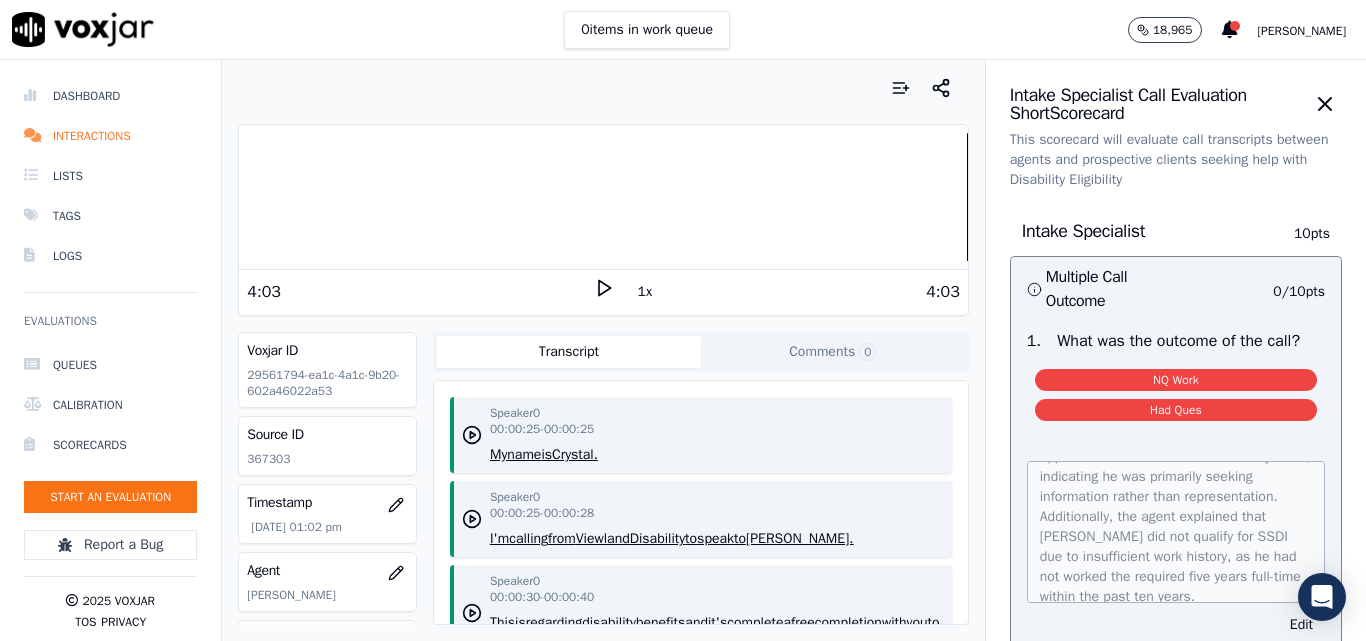 scroll, scrollTop: 96, scrollLeft: 0, axis: vertical 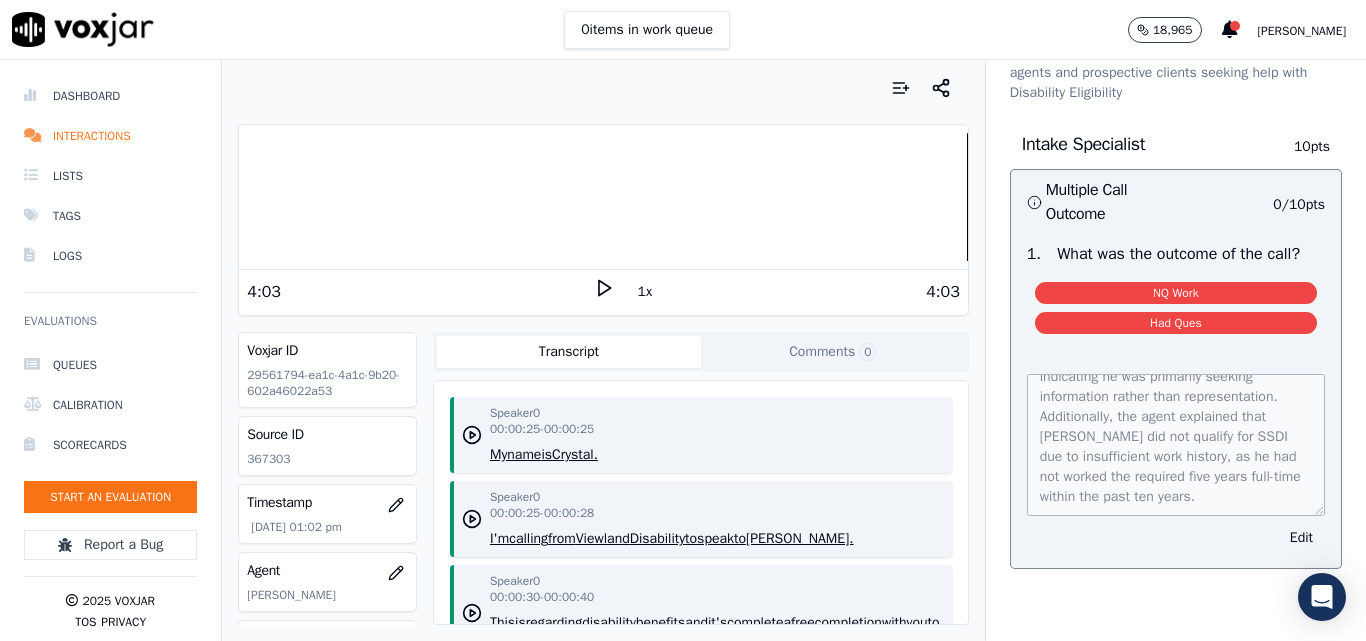 click at bounding box center [603, 197] 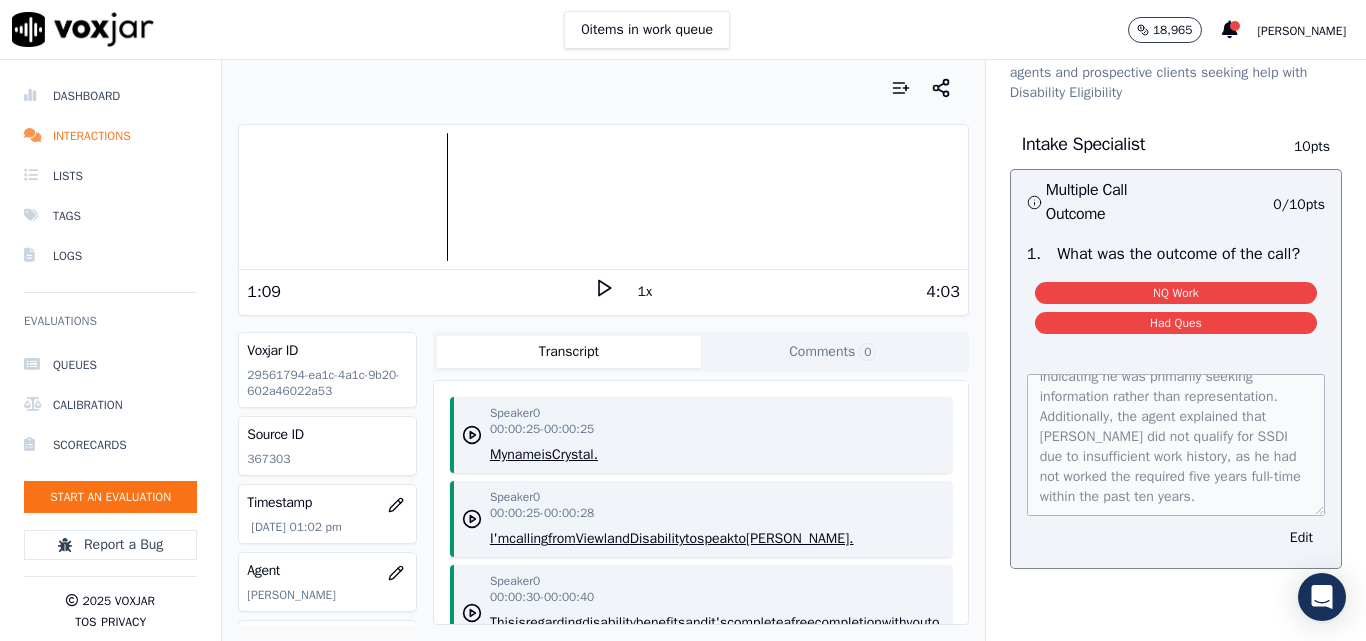click at bounding box center [603, 197] 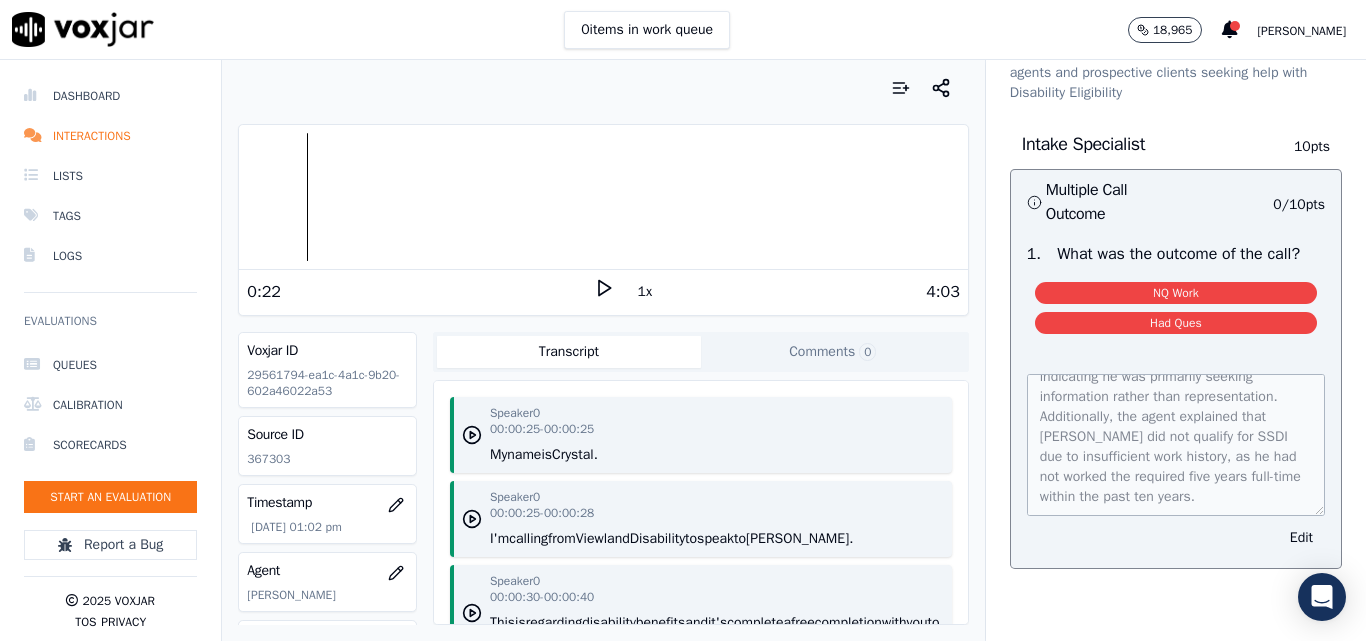 click 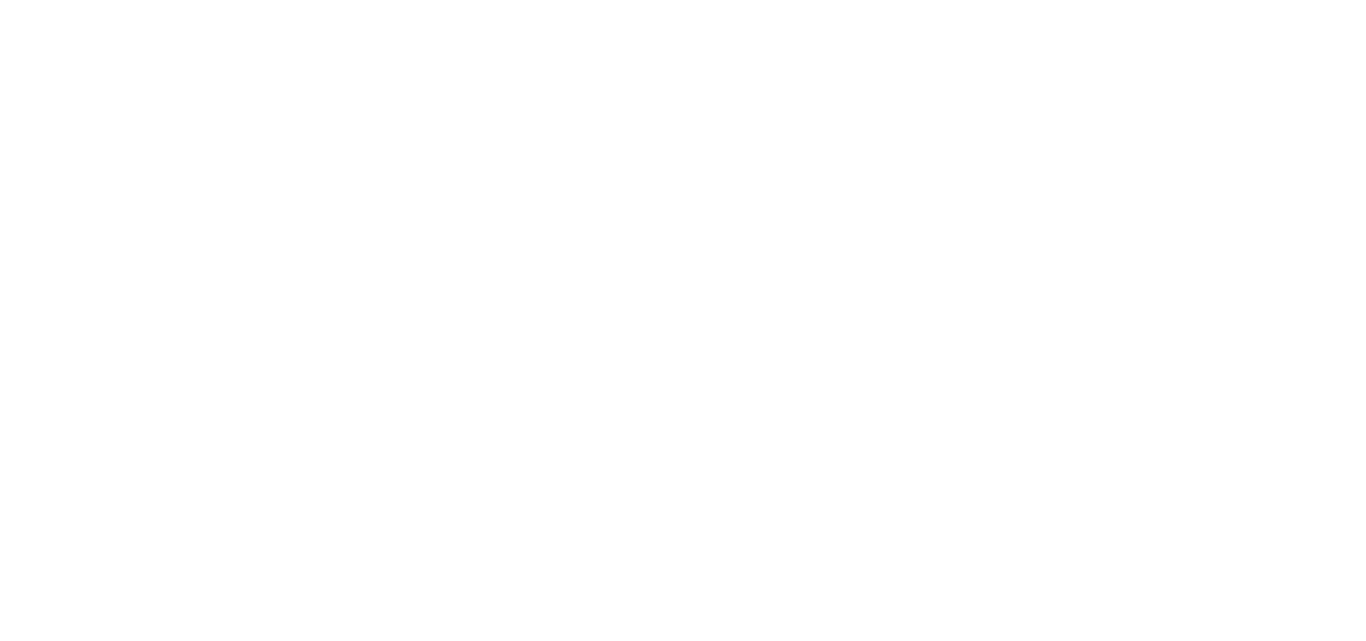scroll, scrollTop: 0, scrollLeft: 0, axis: both 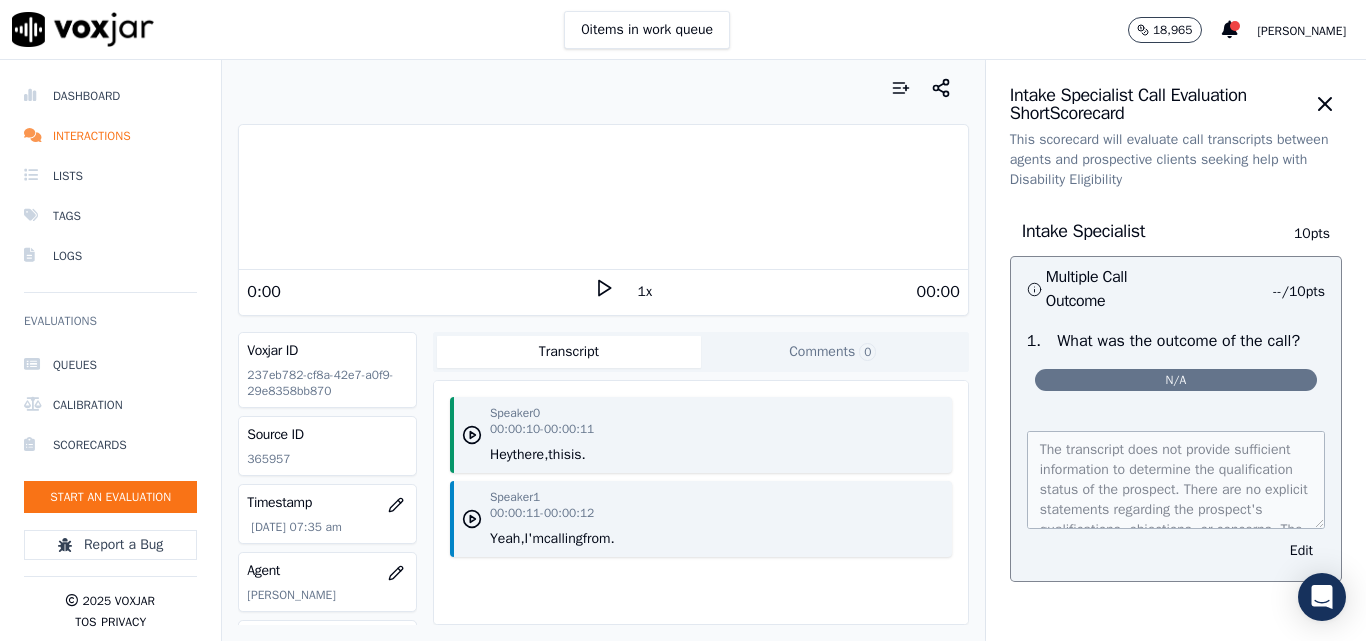 click 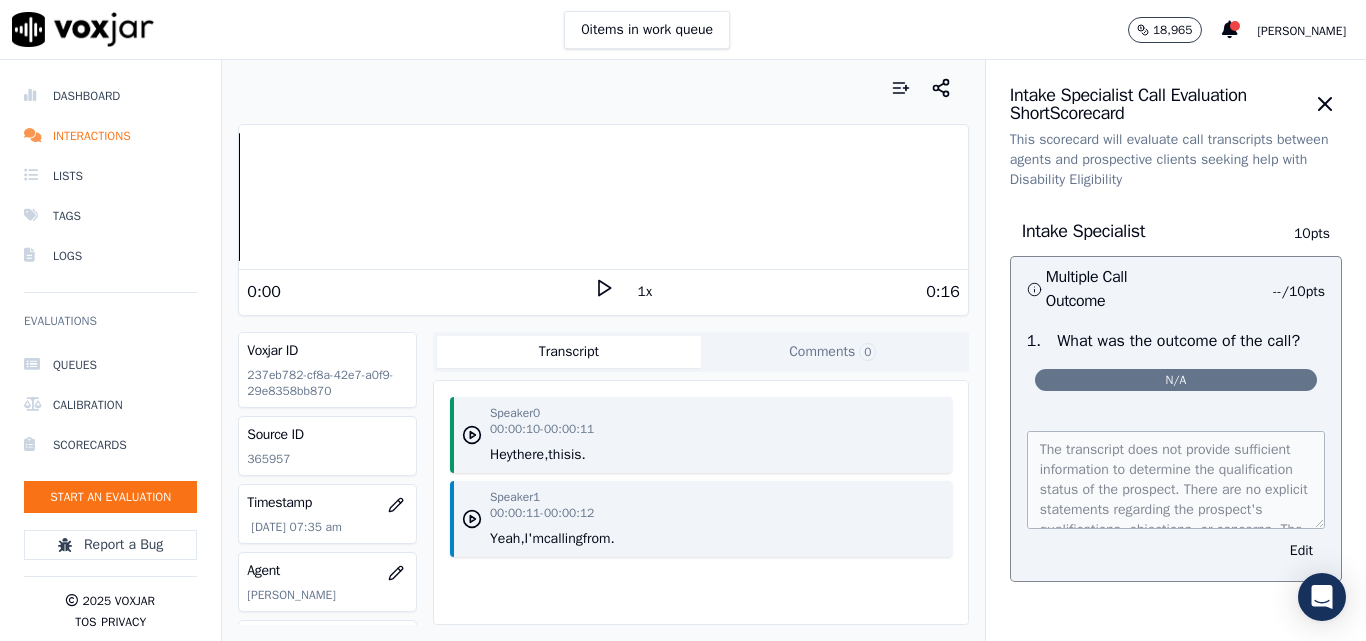 click 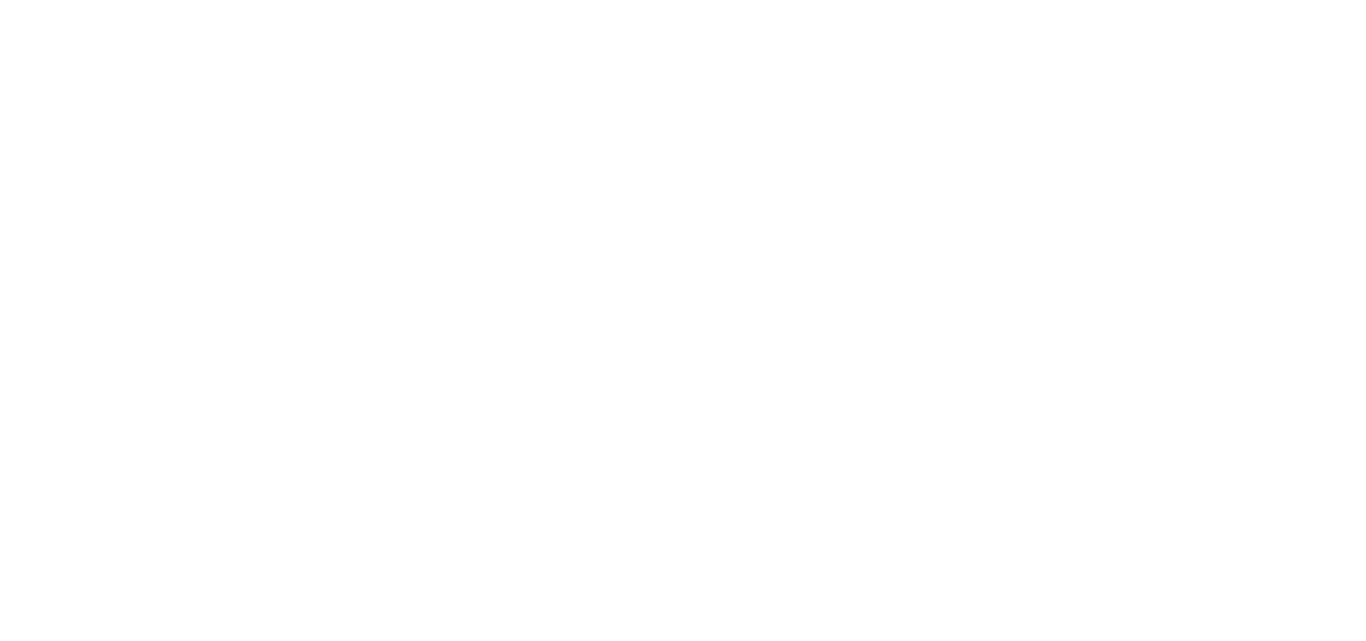 scroll, scrollTop: 0, scrollLeft: 0, axis: both 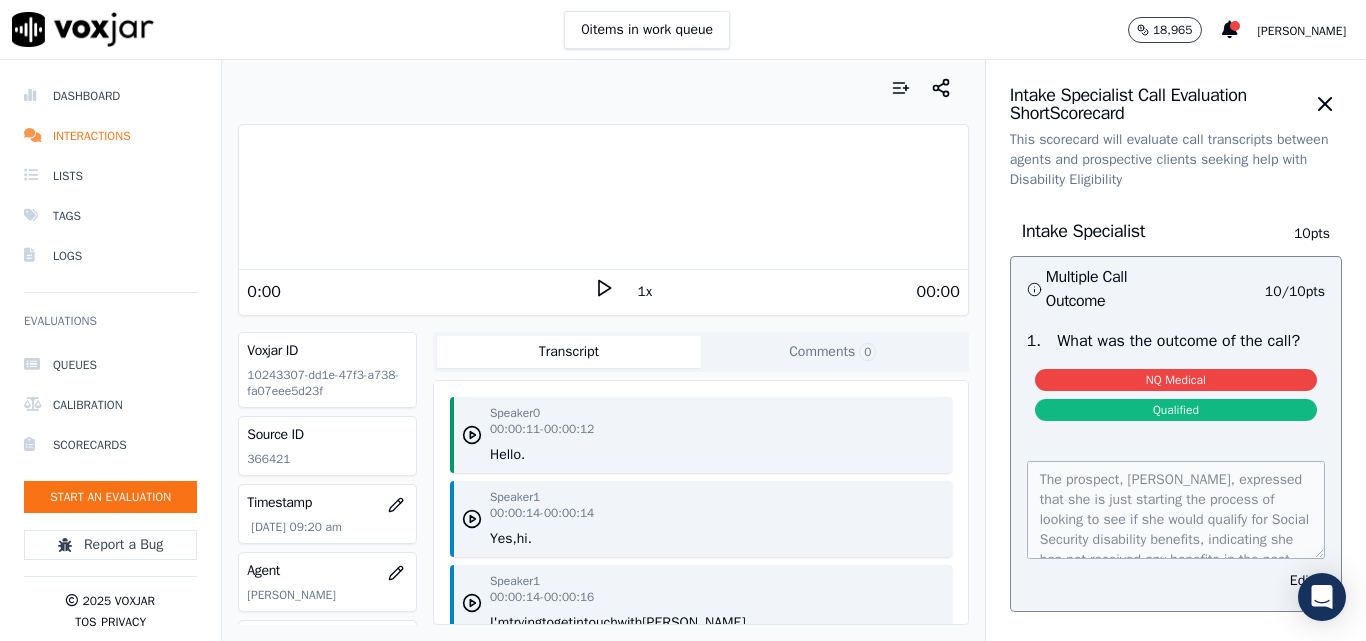 click 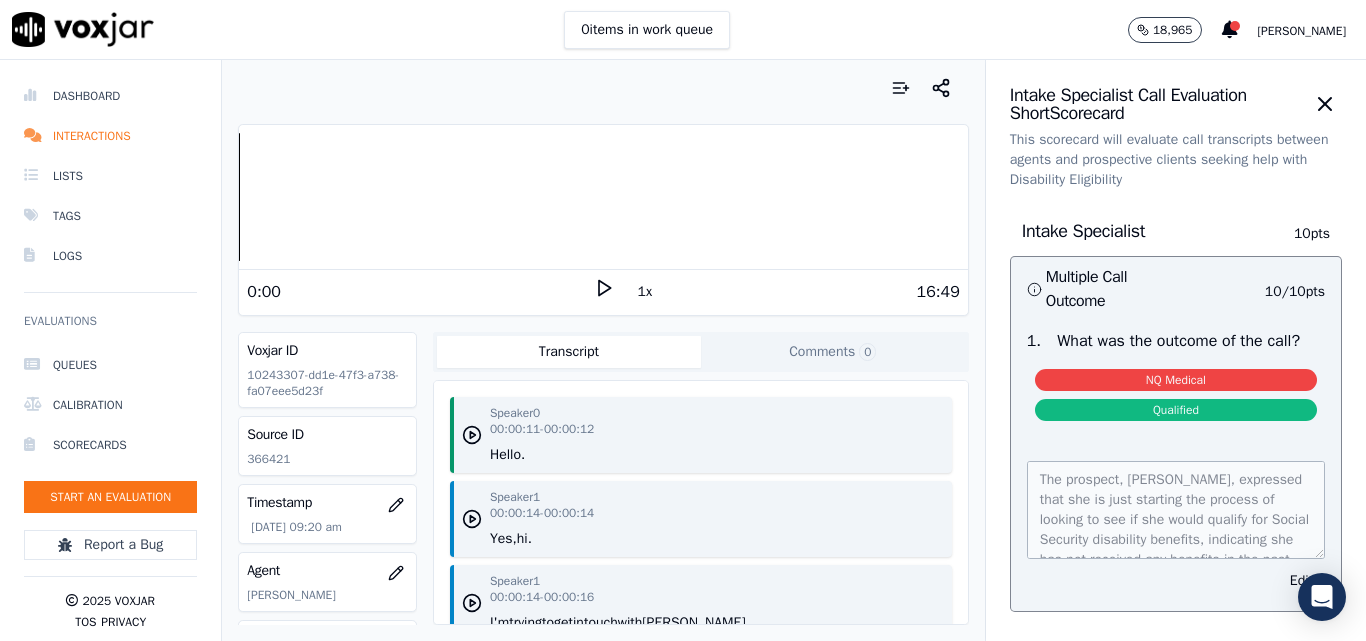 click 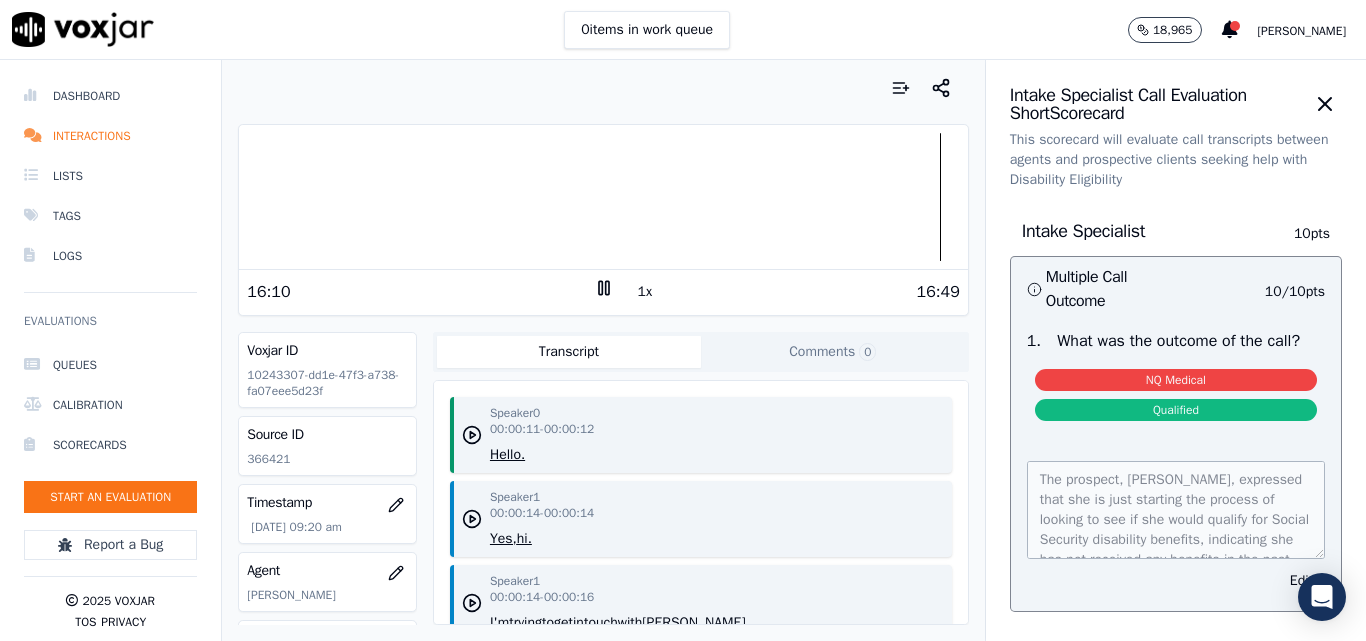 click at bounding box center (603, 197) 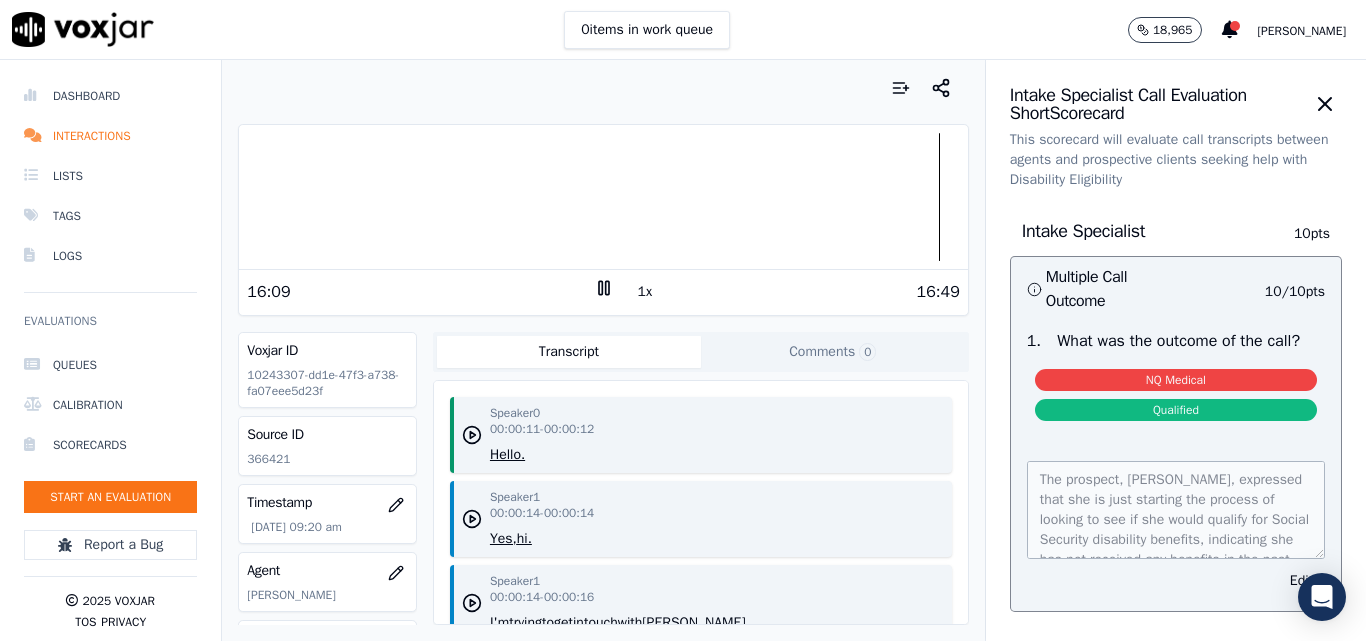 click at bounding box center [603, 197] 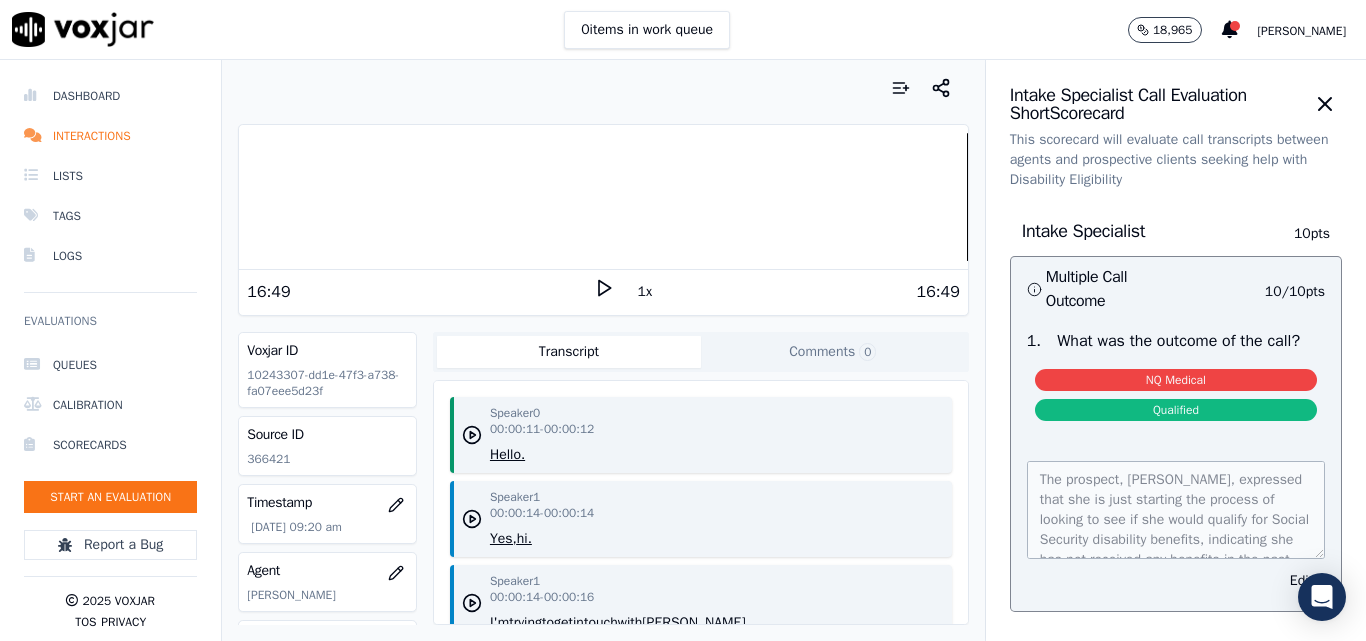 click at bounding box center [603, 197] 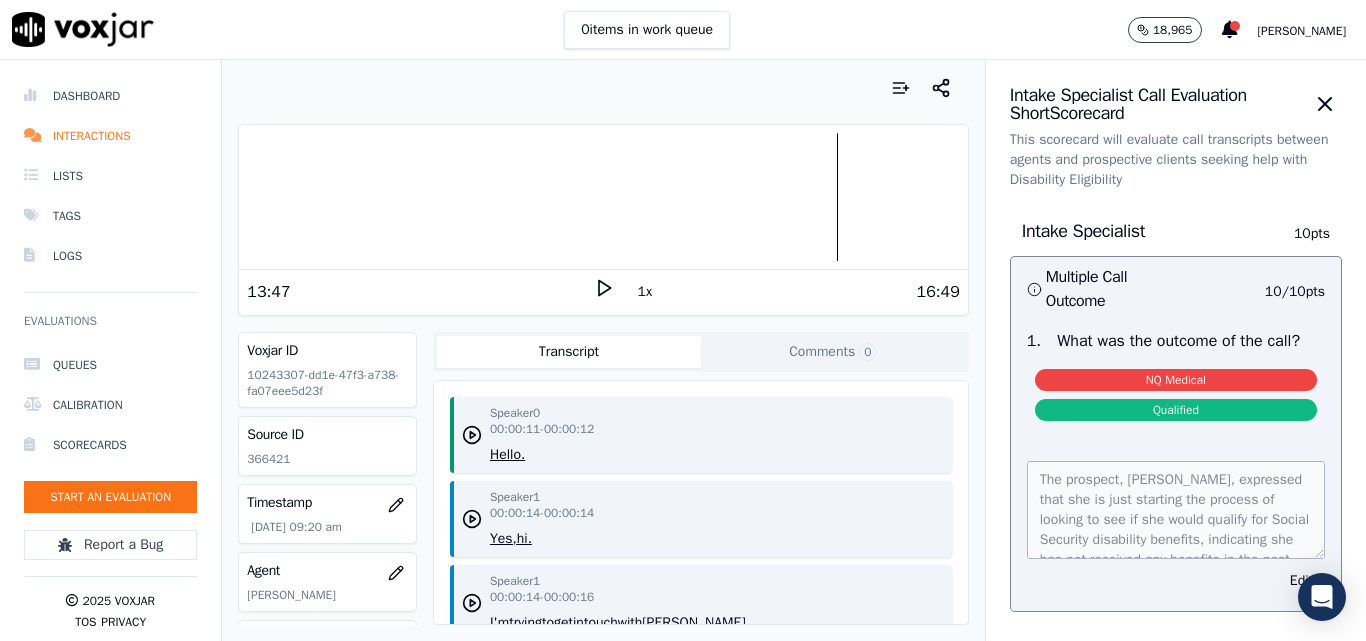 click 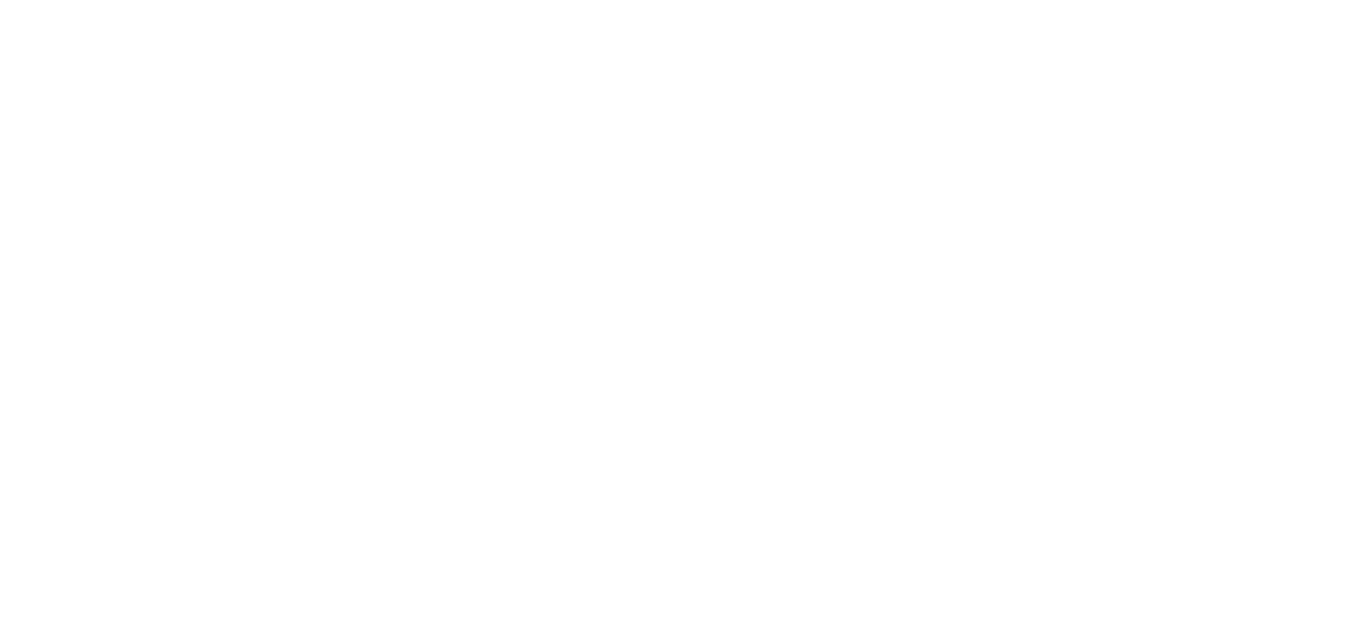 scroll, scrollTop: 0, scrollLeft: 0, axis: both 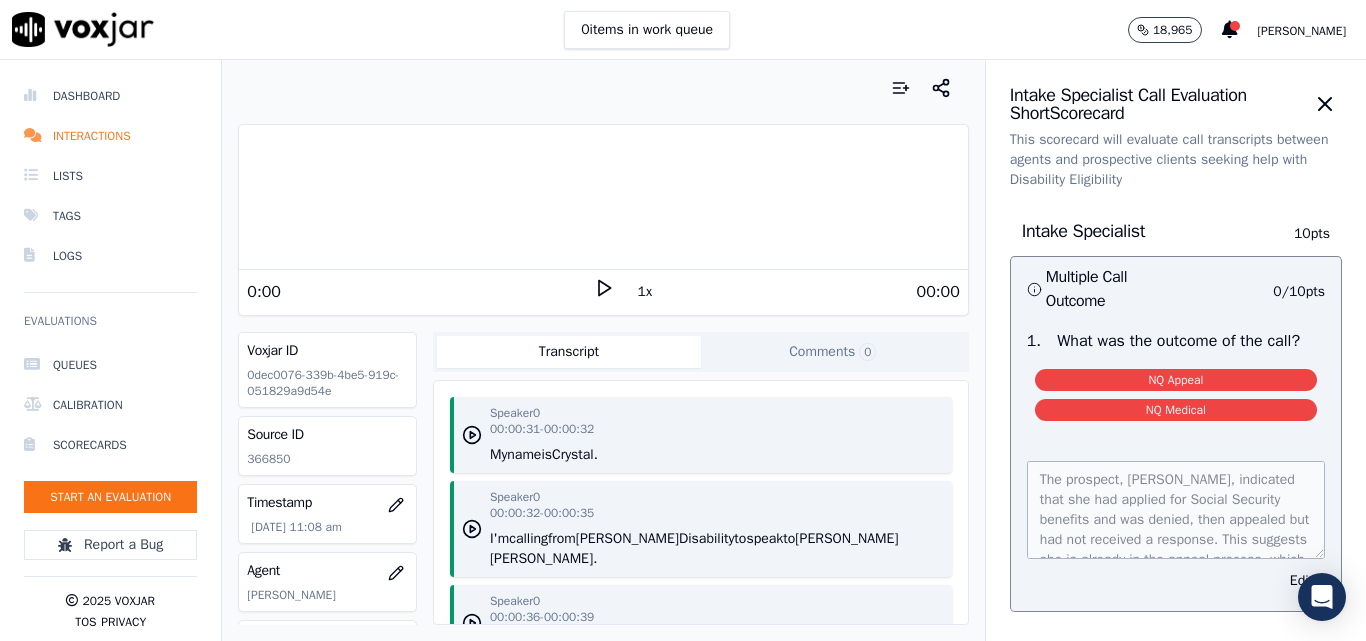 click 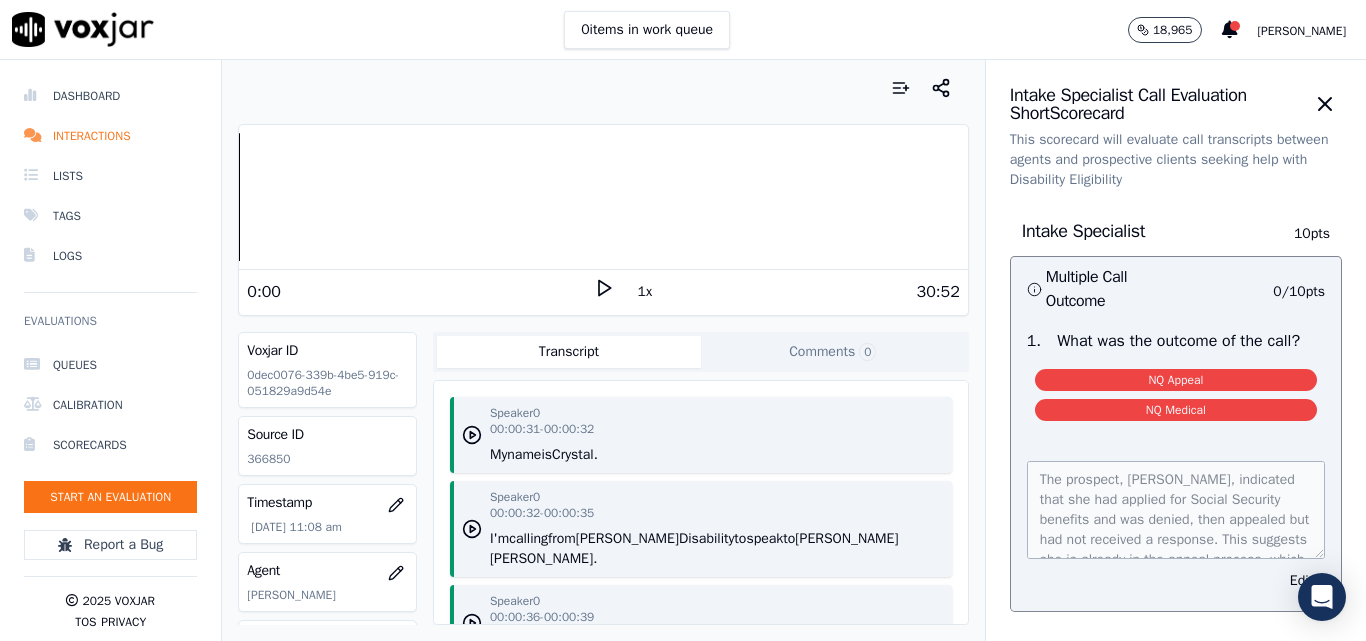 click 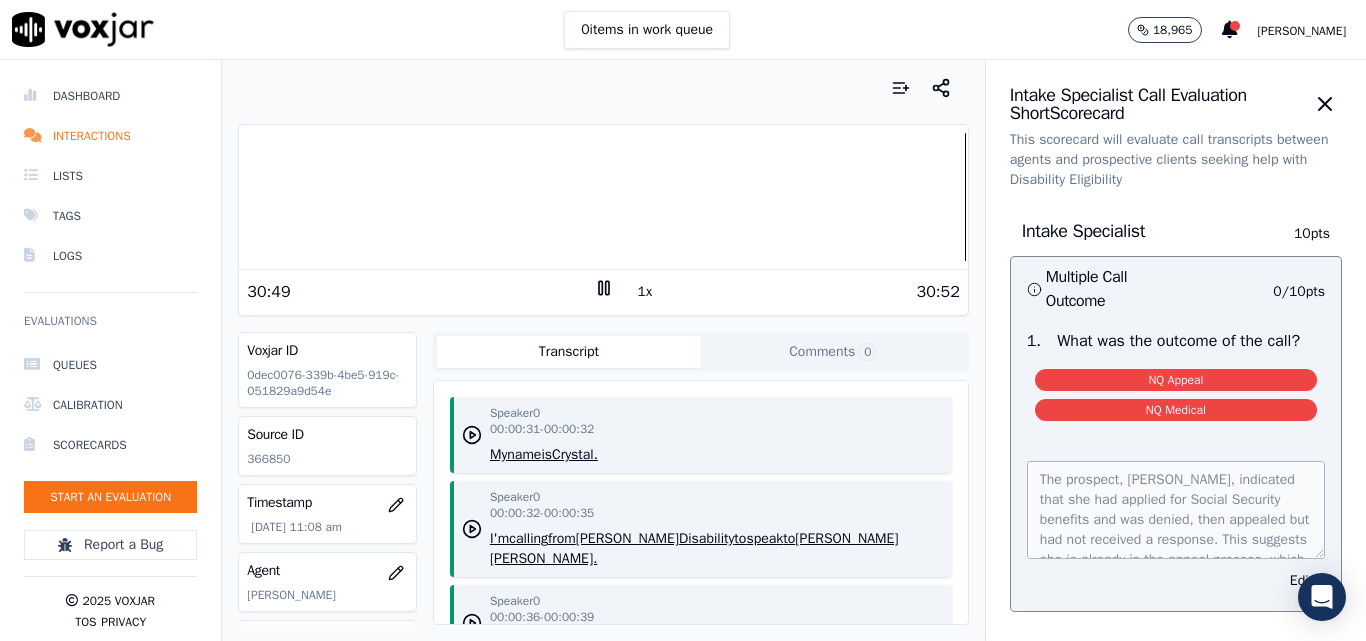 click at bounding box center (603, 197) 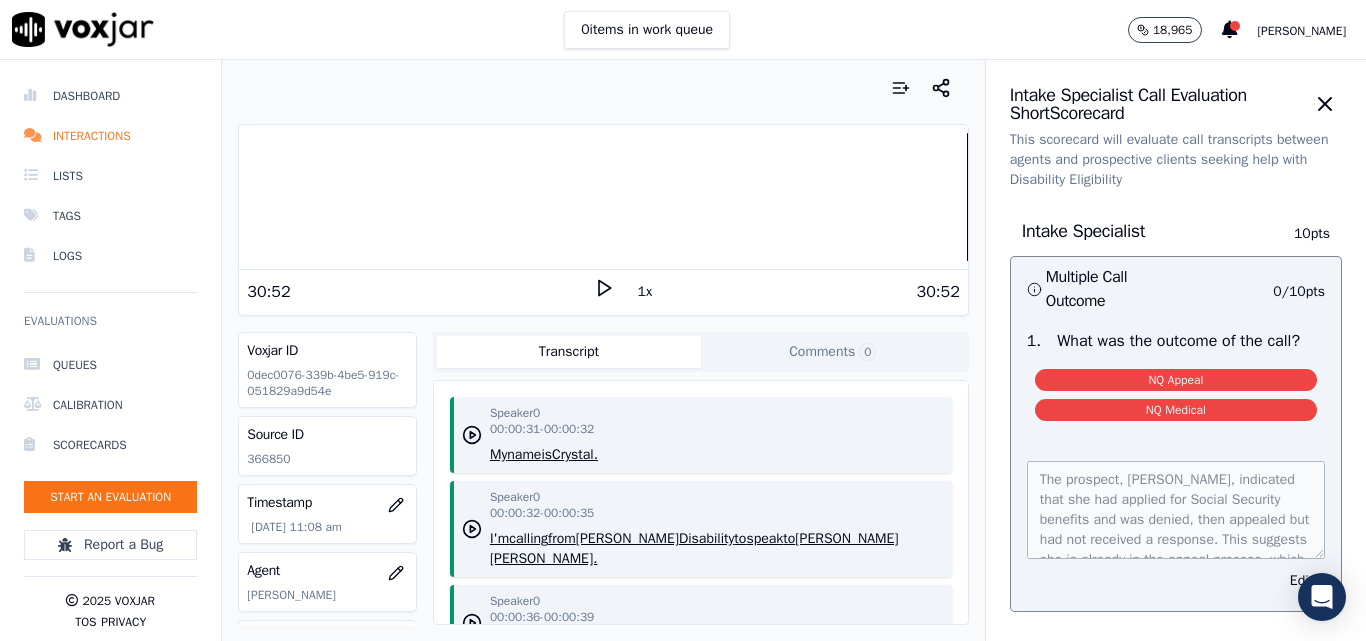 click at bounding box center [603, 197] 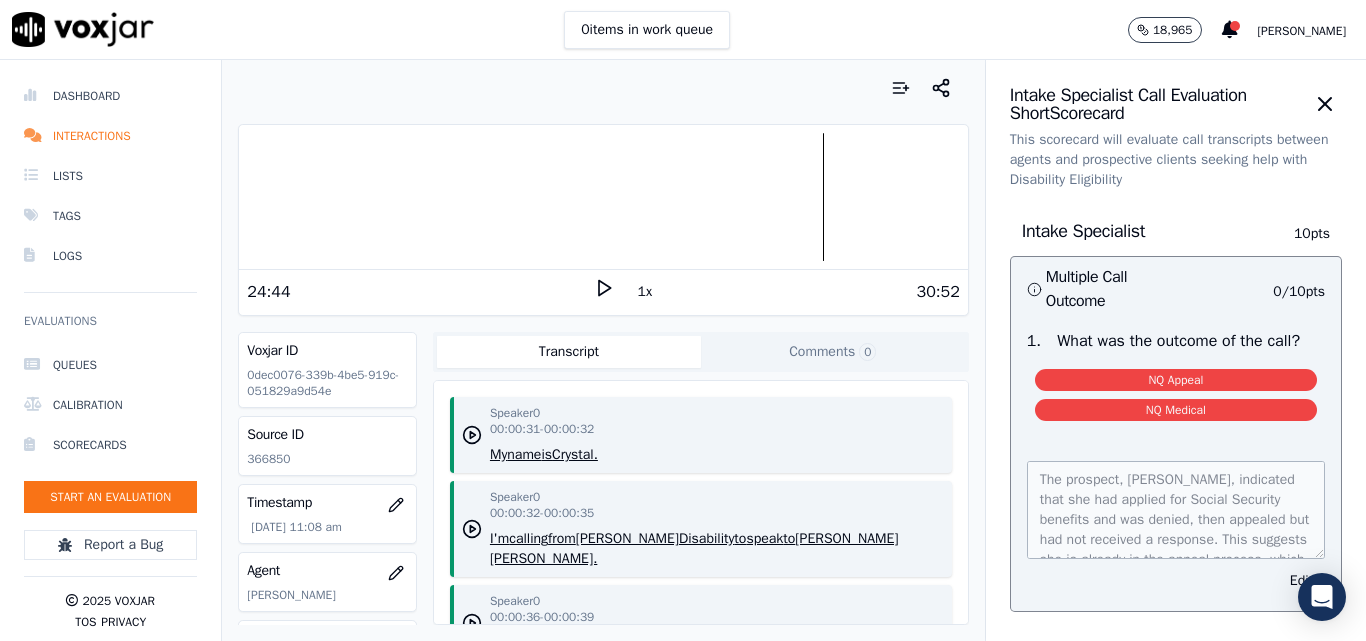 click 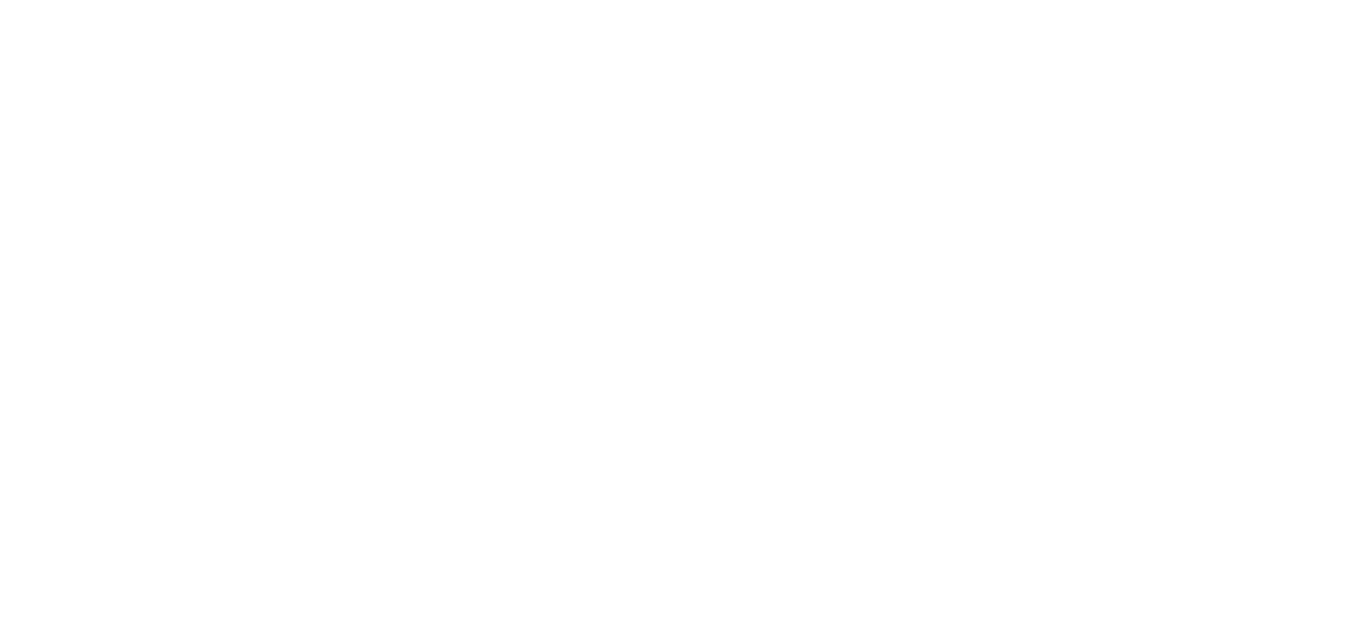 scroll, scrollTop: 0, scrollLeft: 0, axis: both 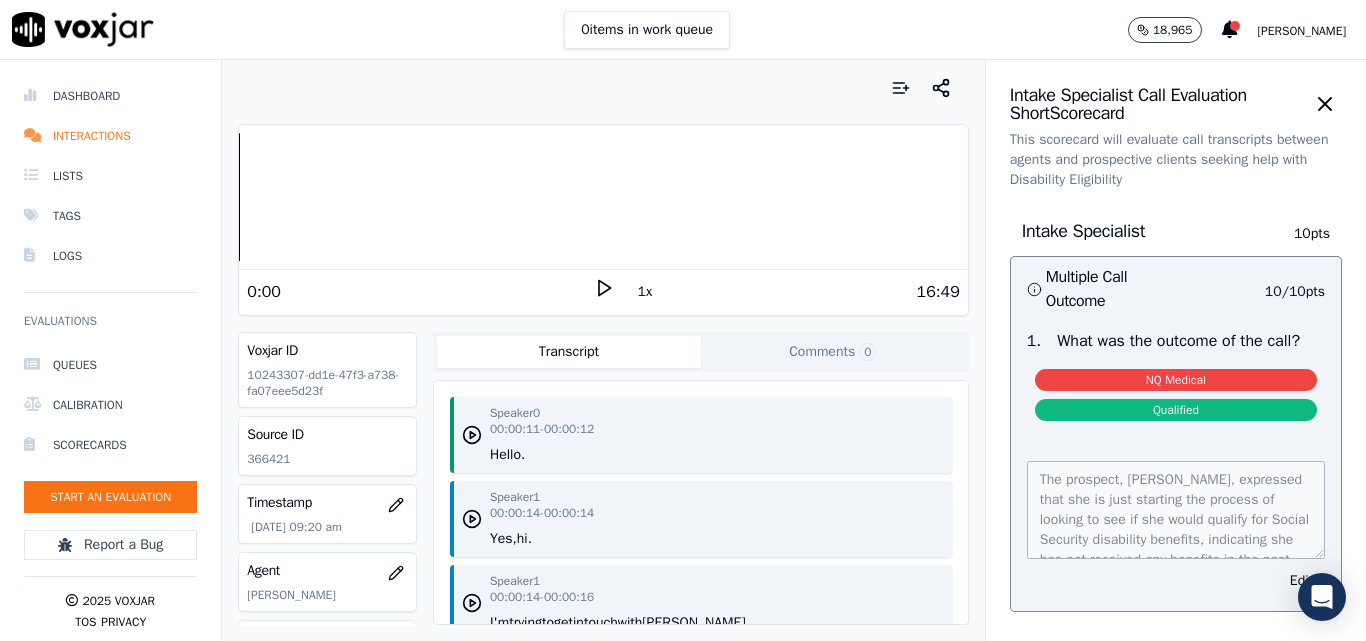 click 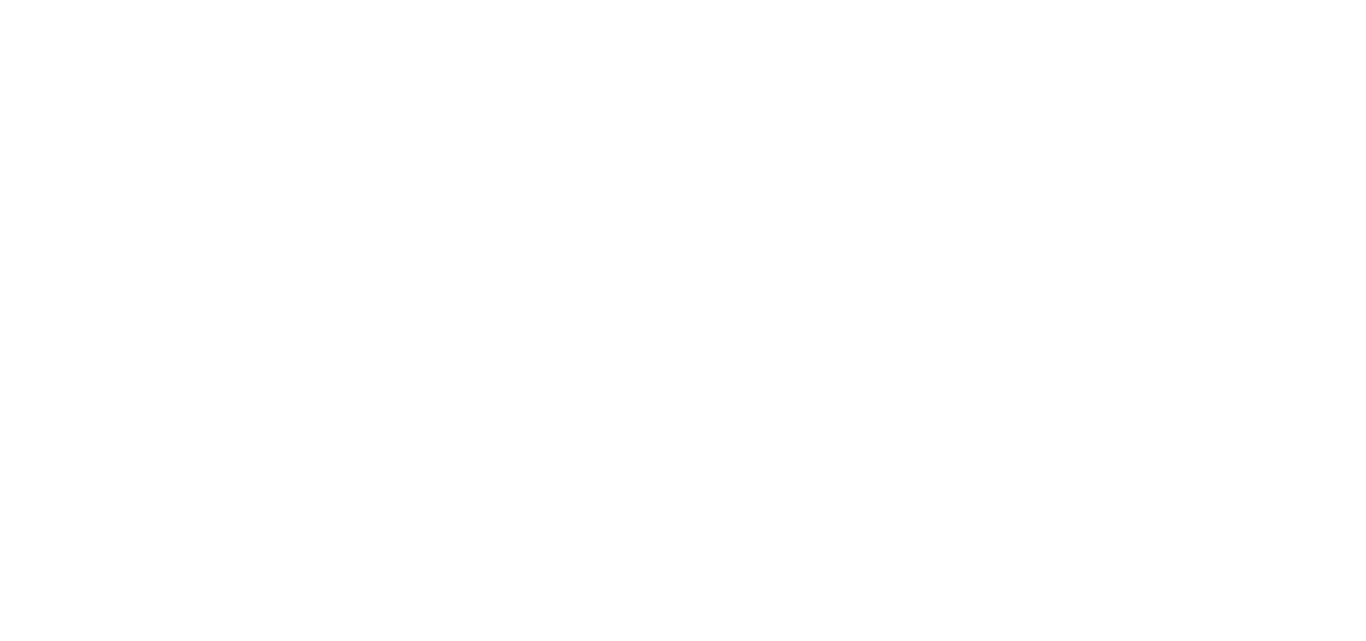 scroll, scrollTop: 0, scrollLeft: 0, axis: both 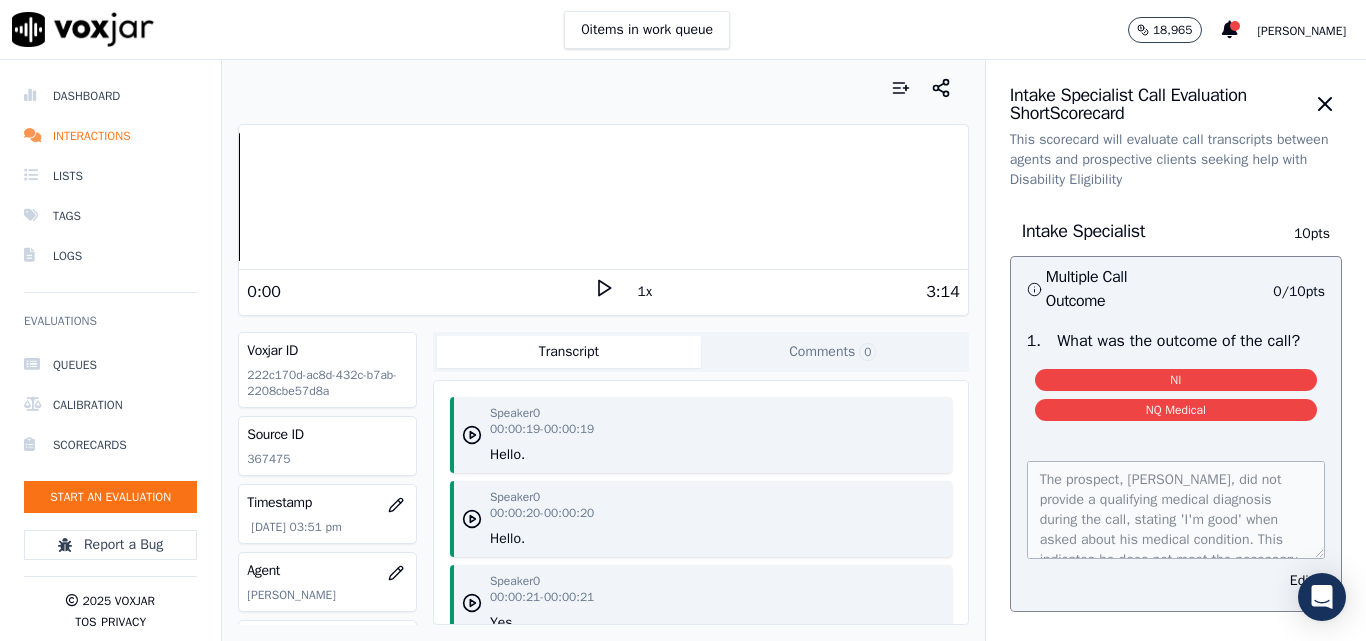 click 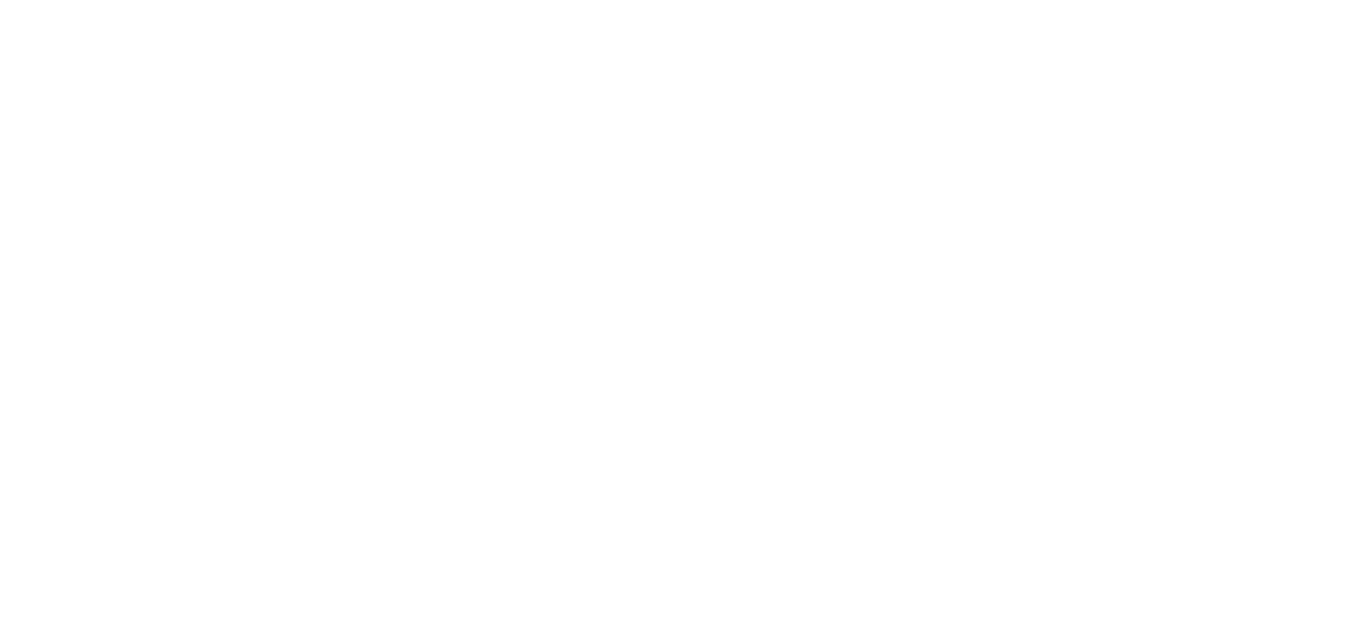 scroll, scrollTop: 0, scrollLeft: 0, axis: both 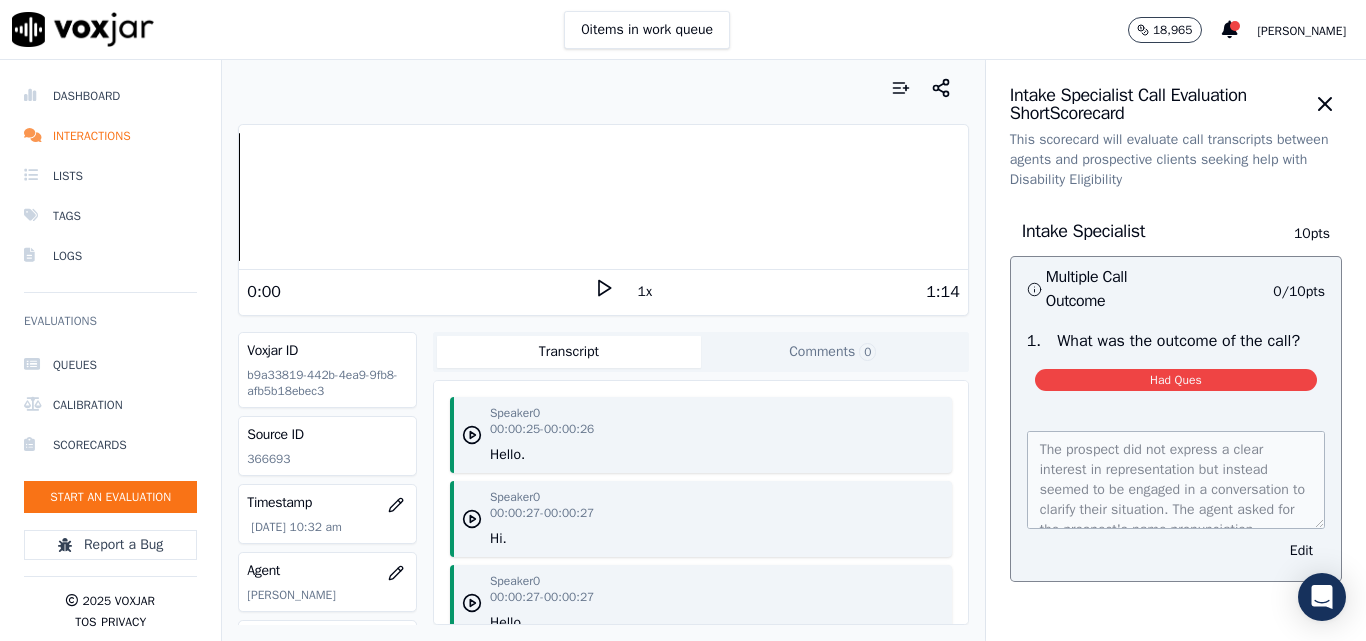 click 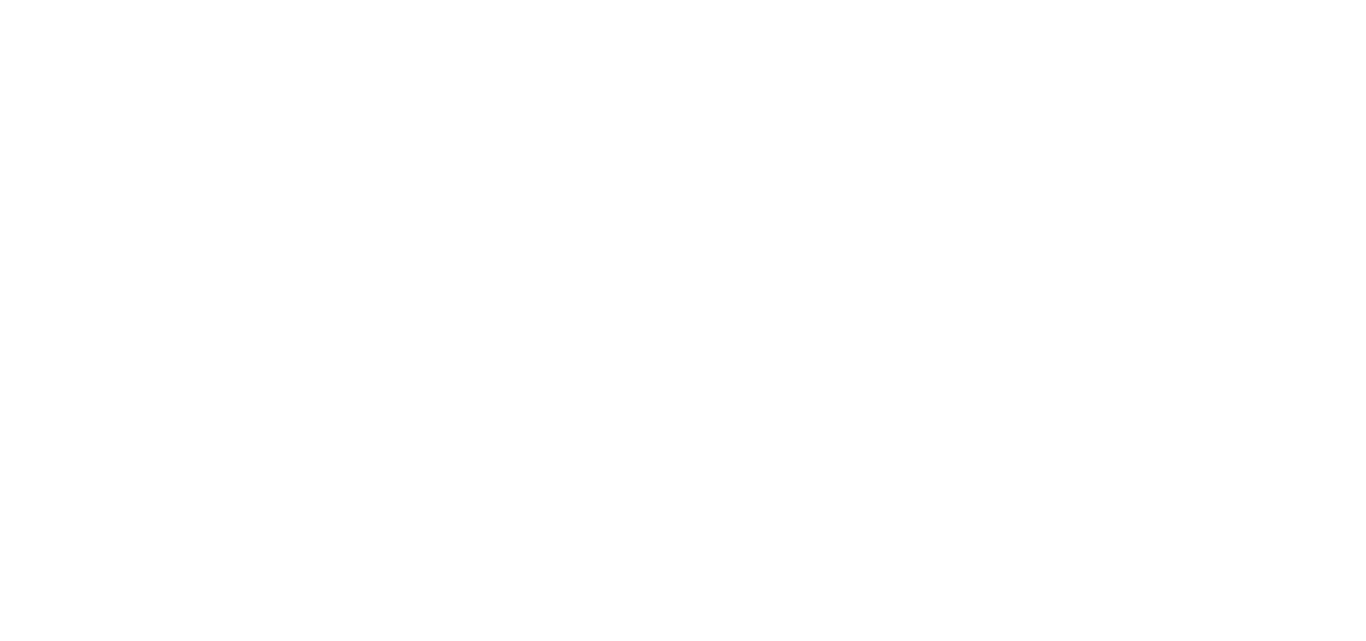 scroll, scrollTop: 0, scrollLeft: 0, axis: both 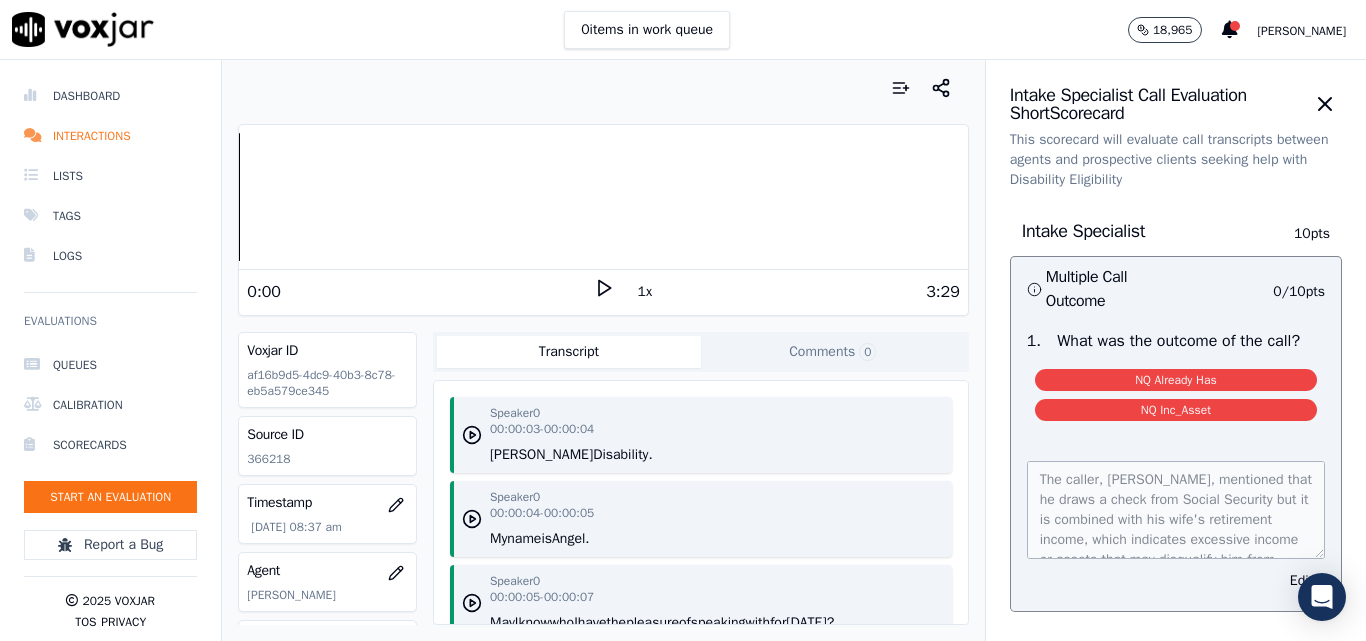 click on "0:00" at bounding box center (420, 292) 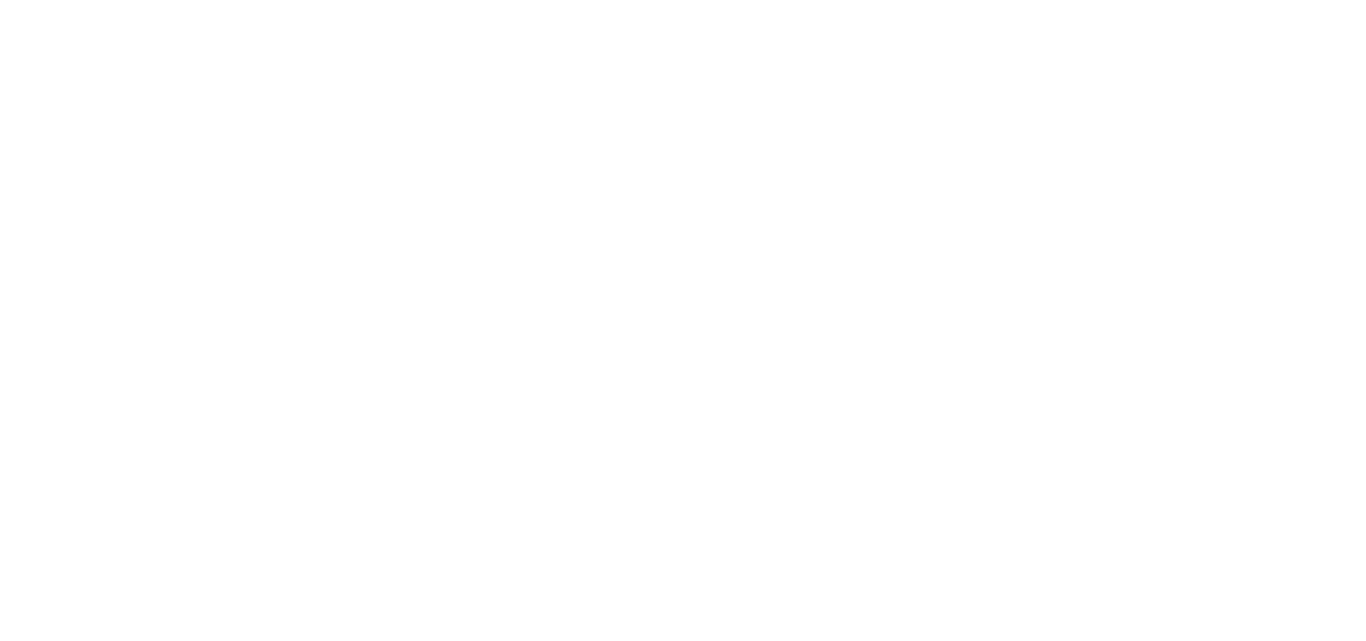scroll, scrollTop: 0, scrollLeft: 0, axis: both 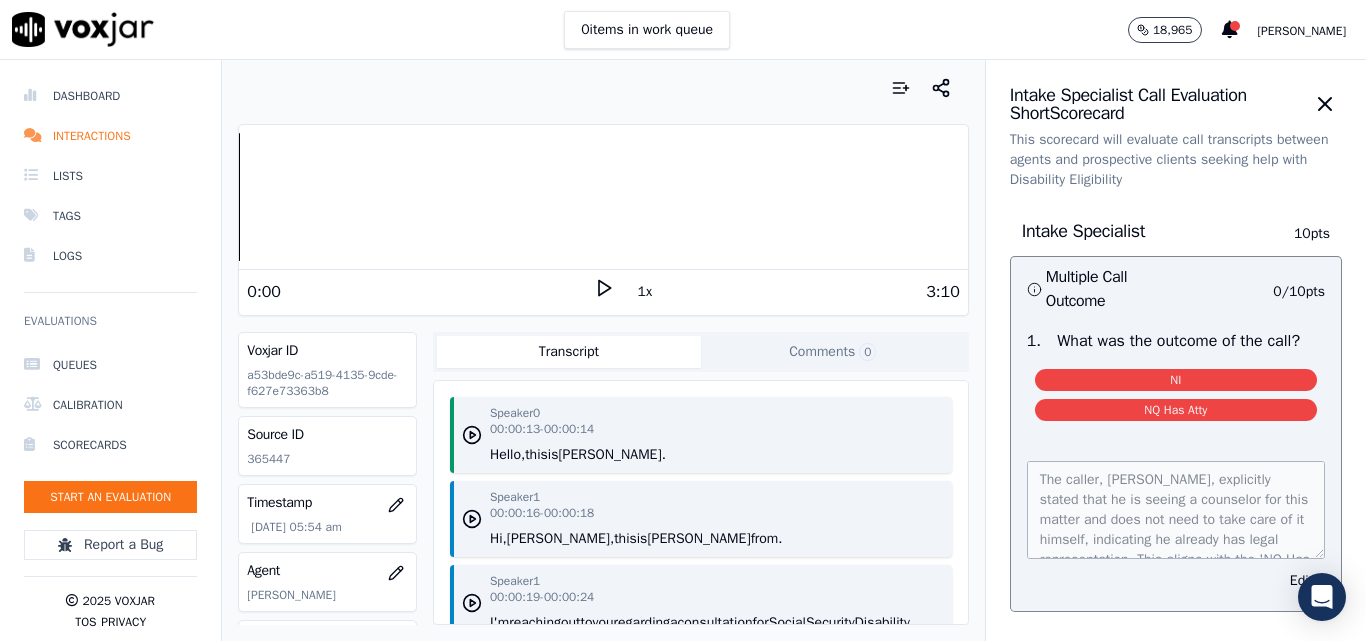 click 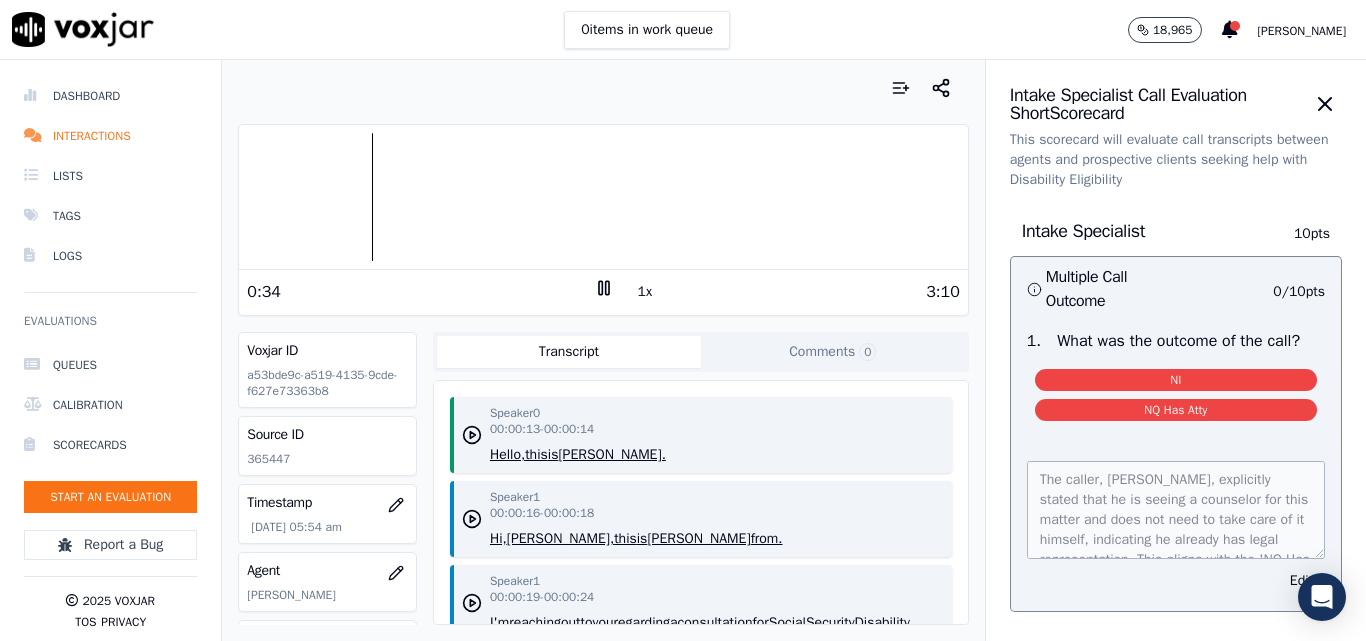 click at bounding box center [603, 197] 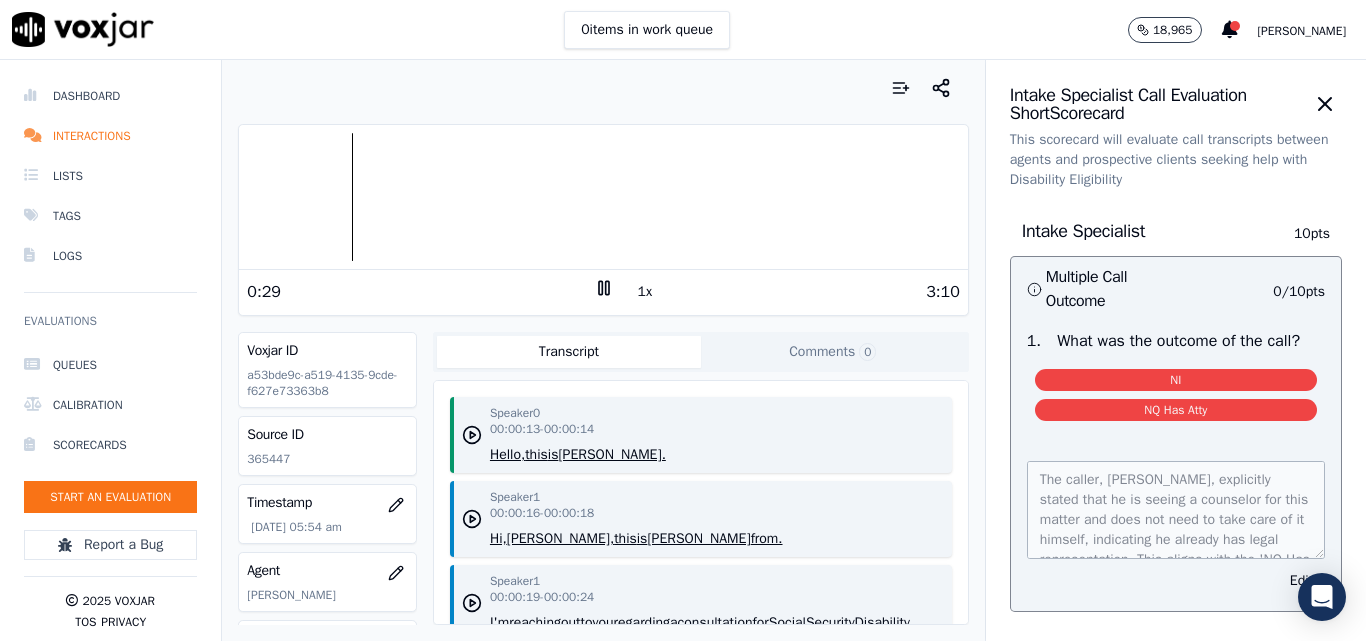 click at bounding box center (603, 197) 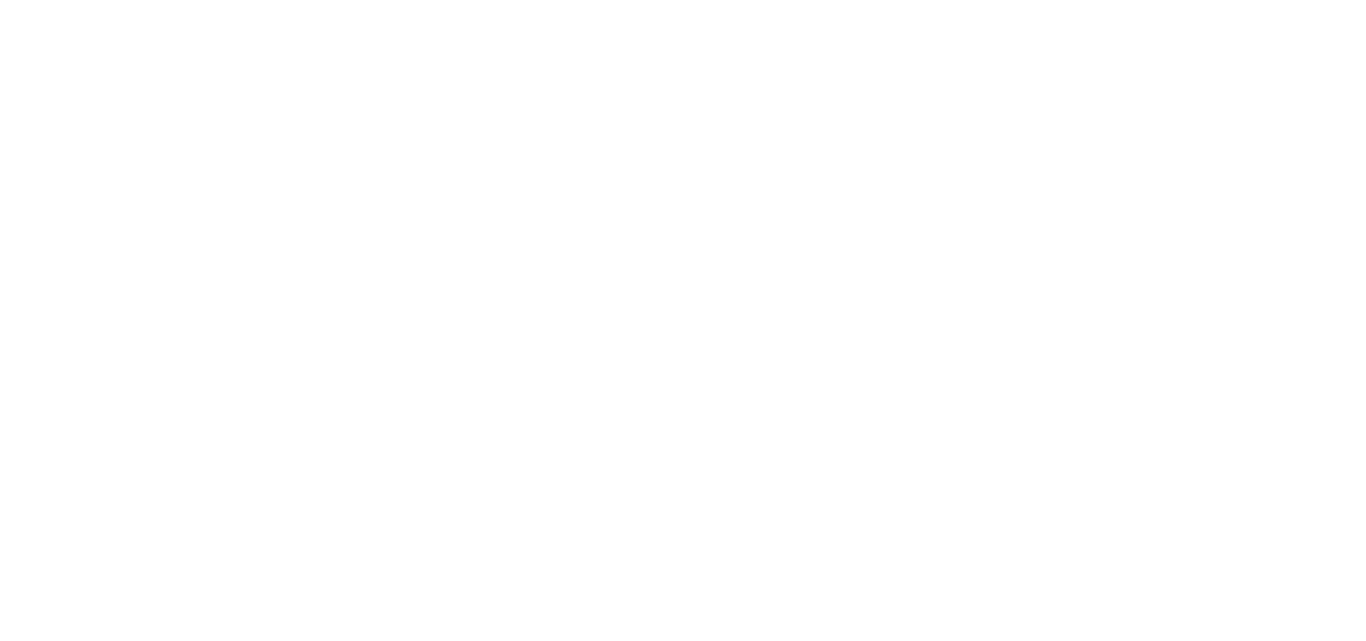 scroll, scrollTop: 0, scrollLeft: 0, axis: both 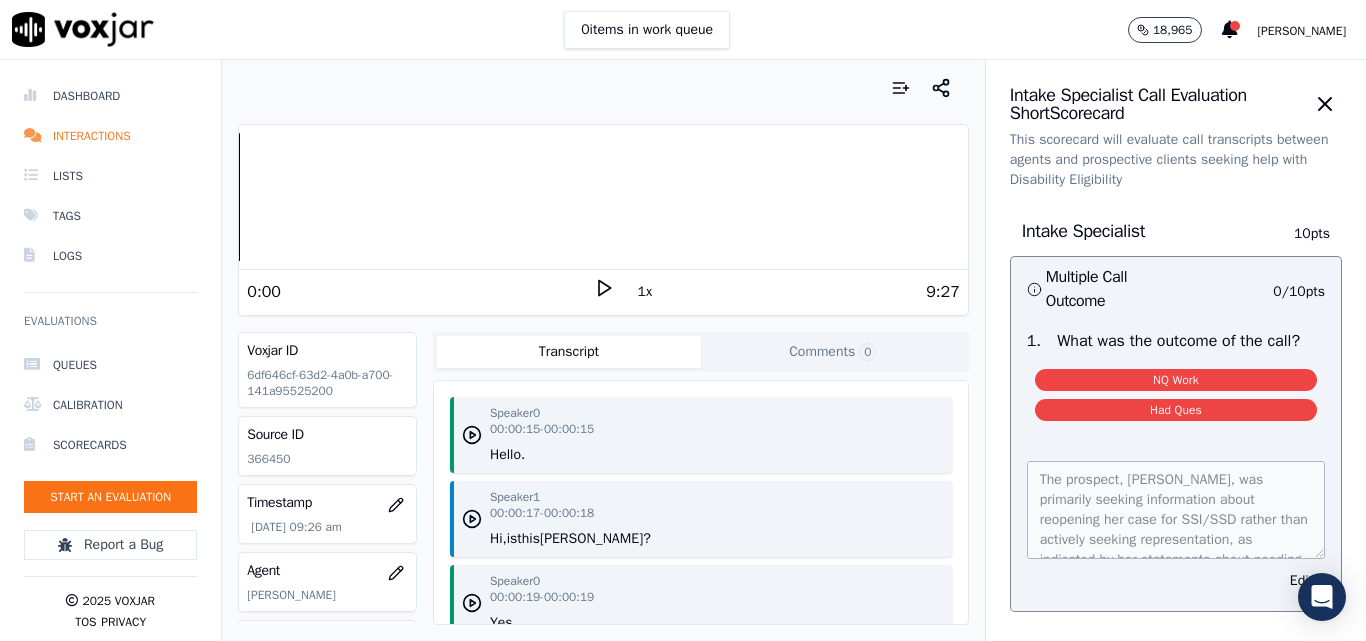 click 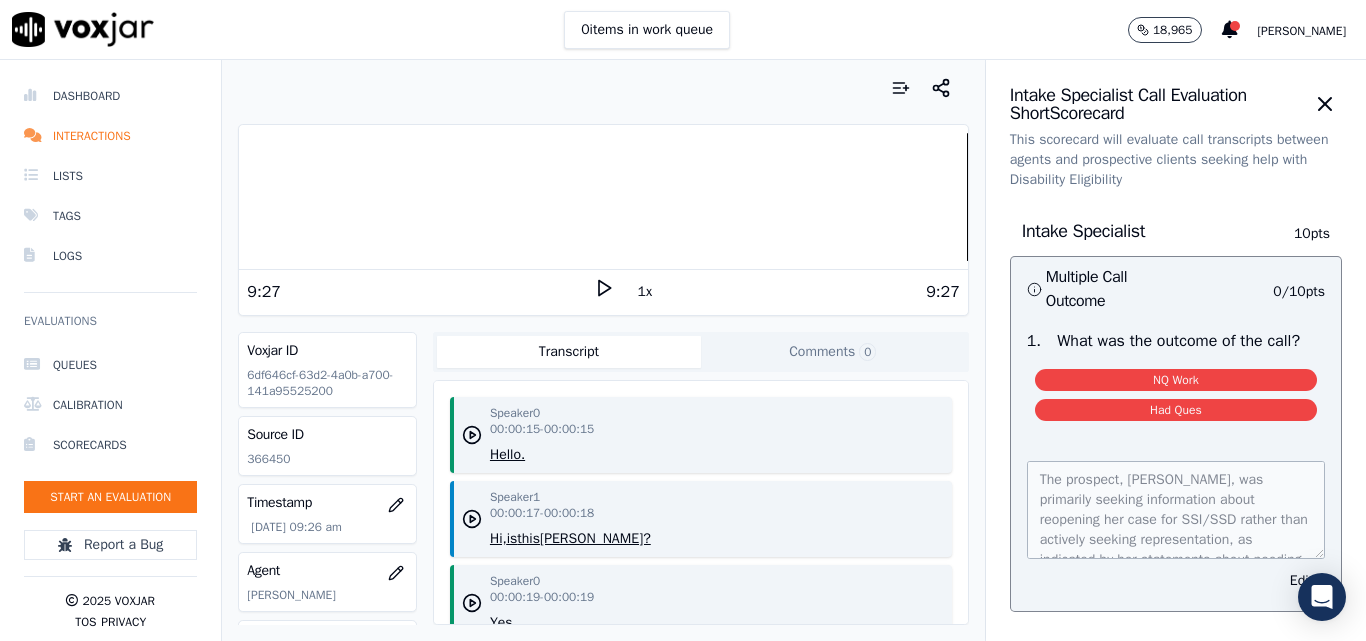 click at bounding box center (603, 197) 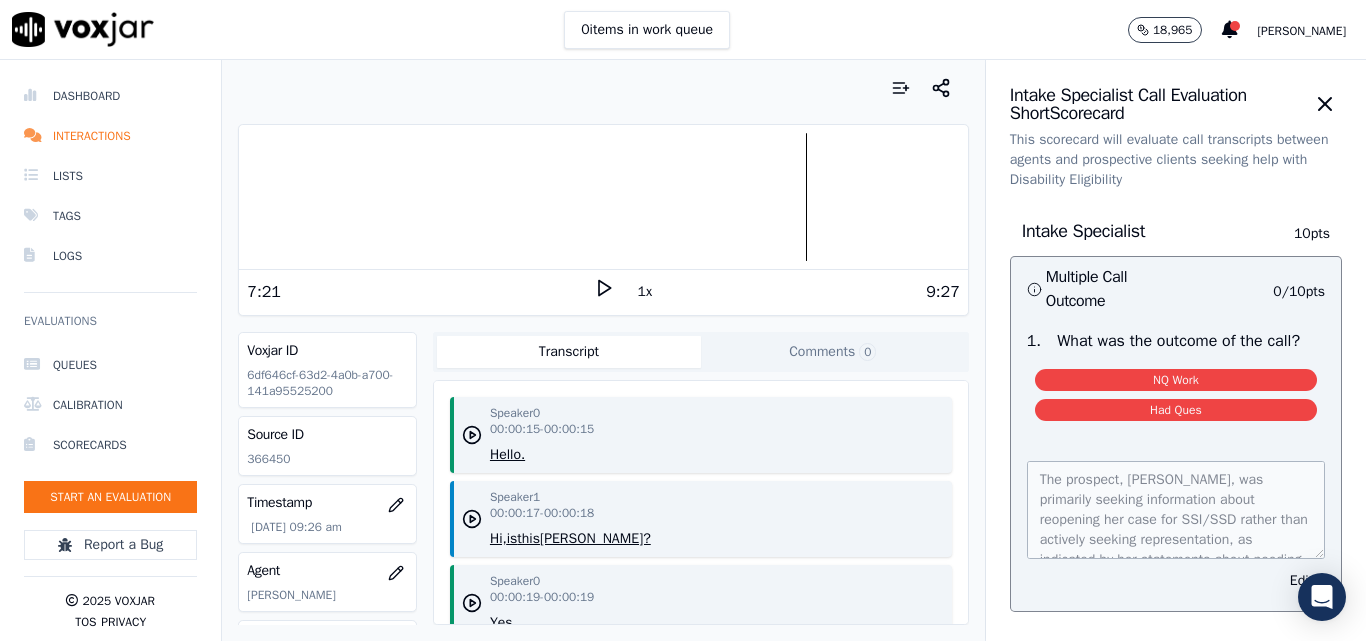 click 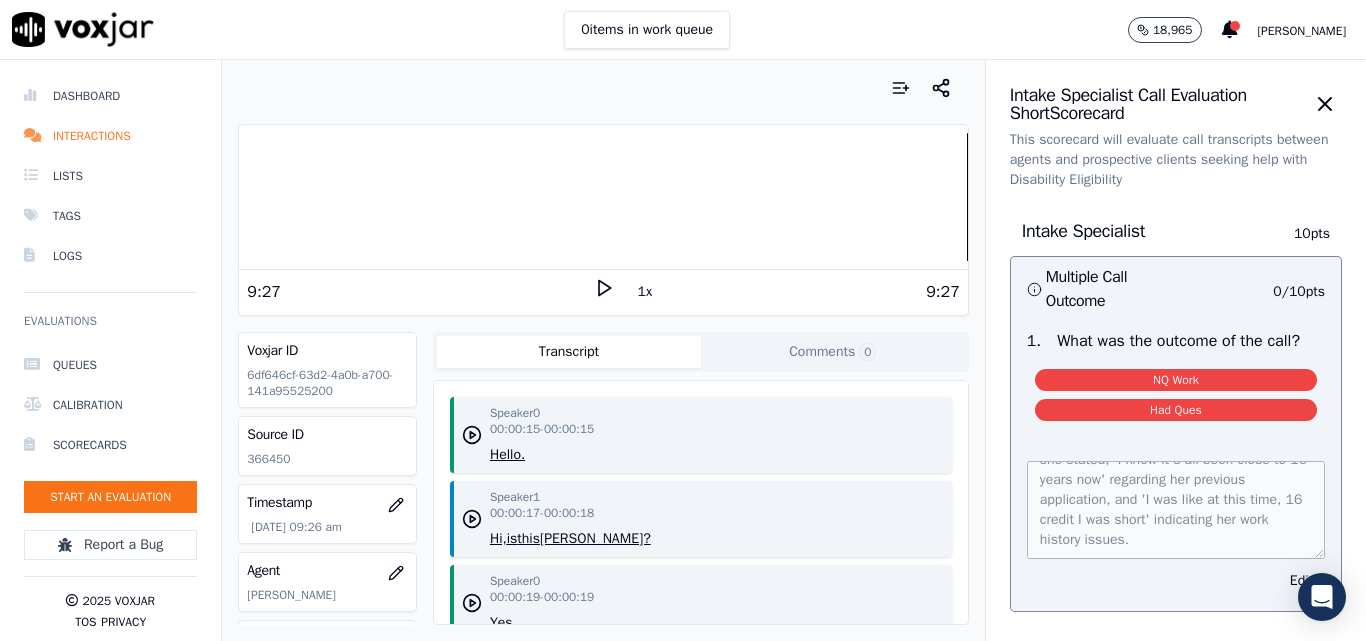 scroll, scrollTop: 240, scrollLeft: 0, axis: vertical 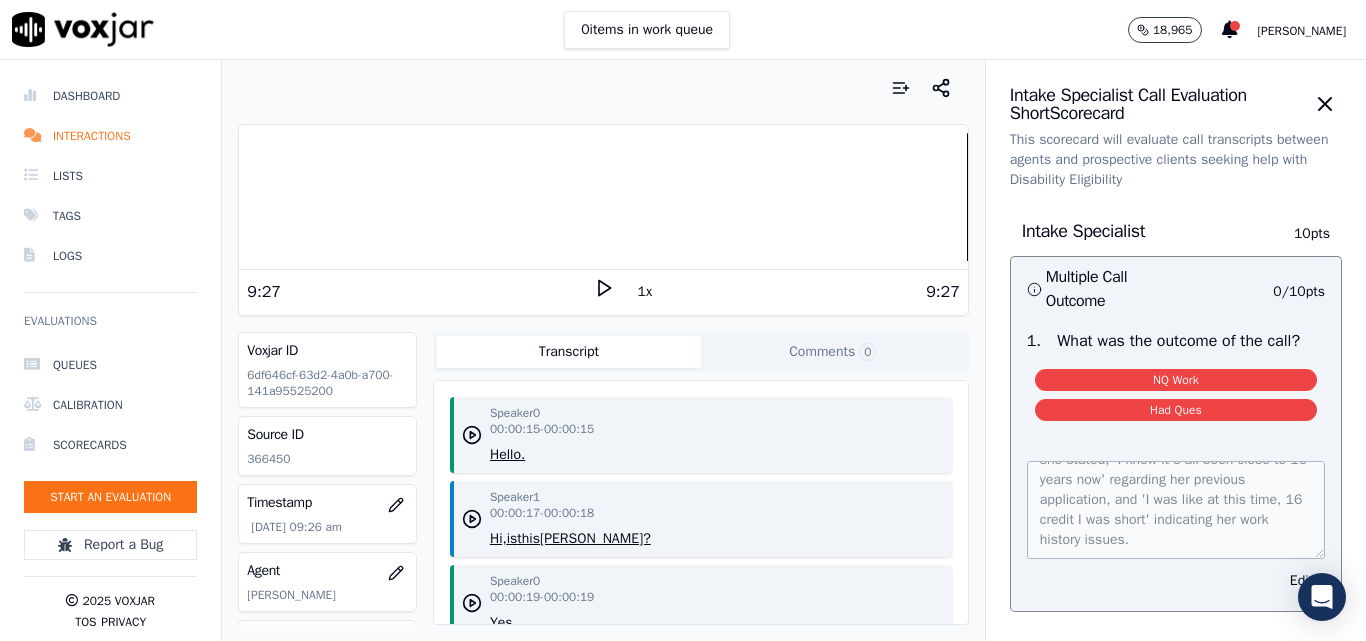 click at bounding box center [603, 197] 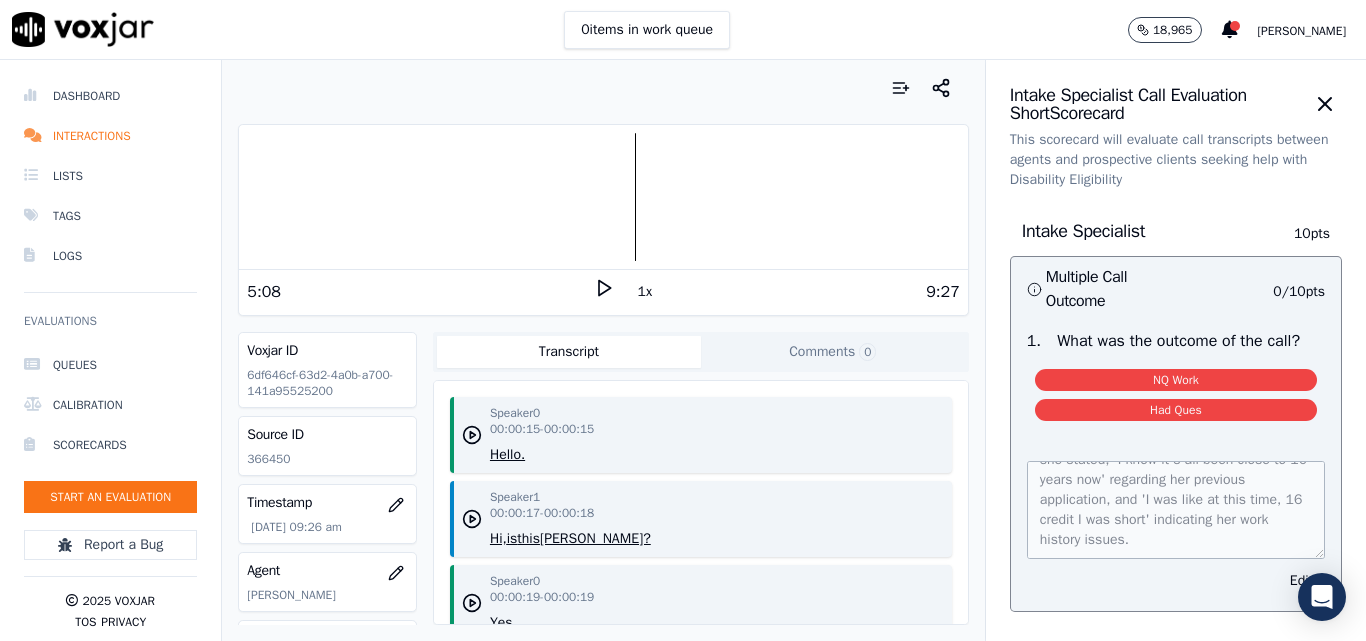 click 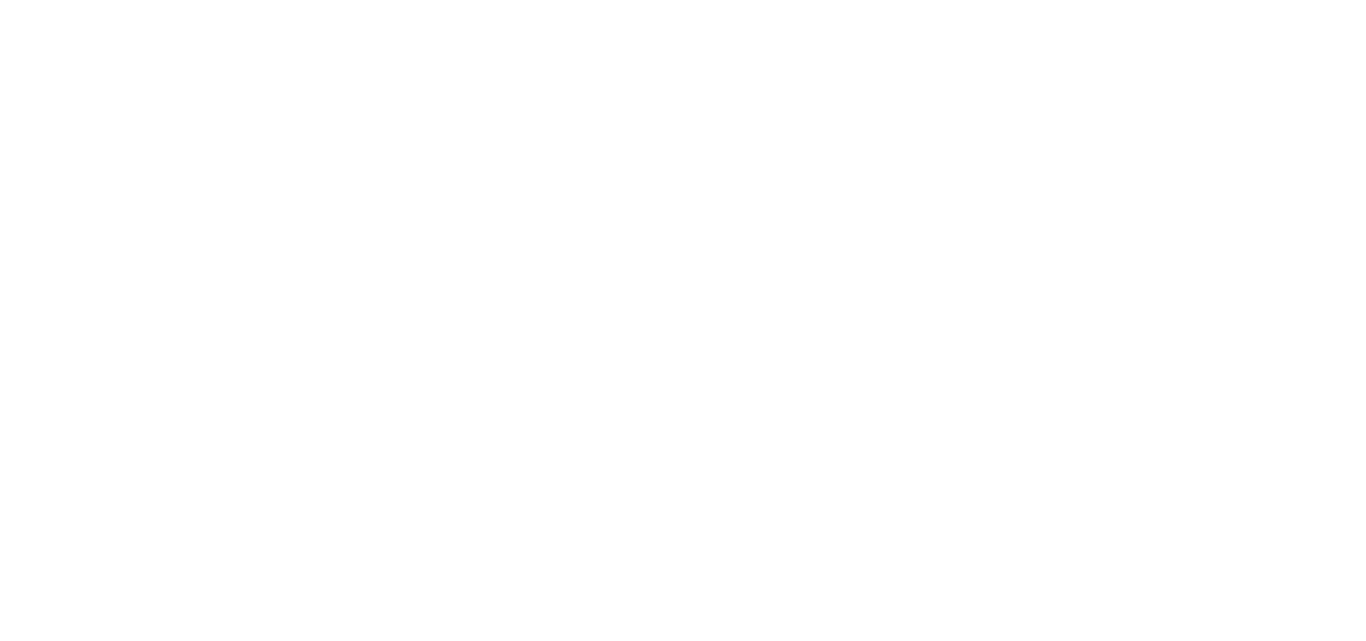 scroll, scrollTop: 0, scrollLeft: 0, axis: both 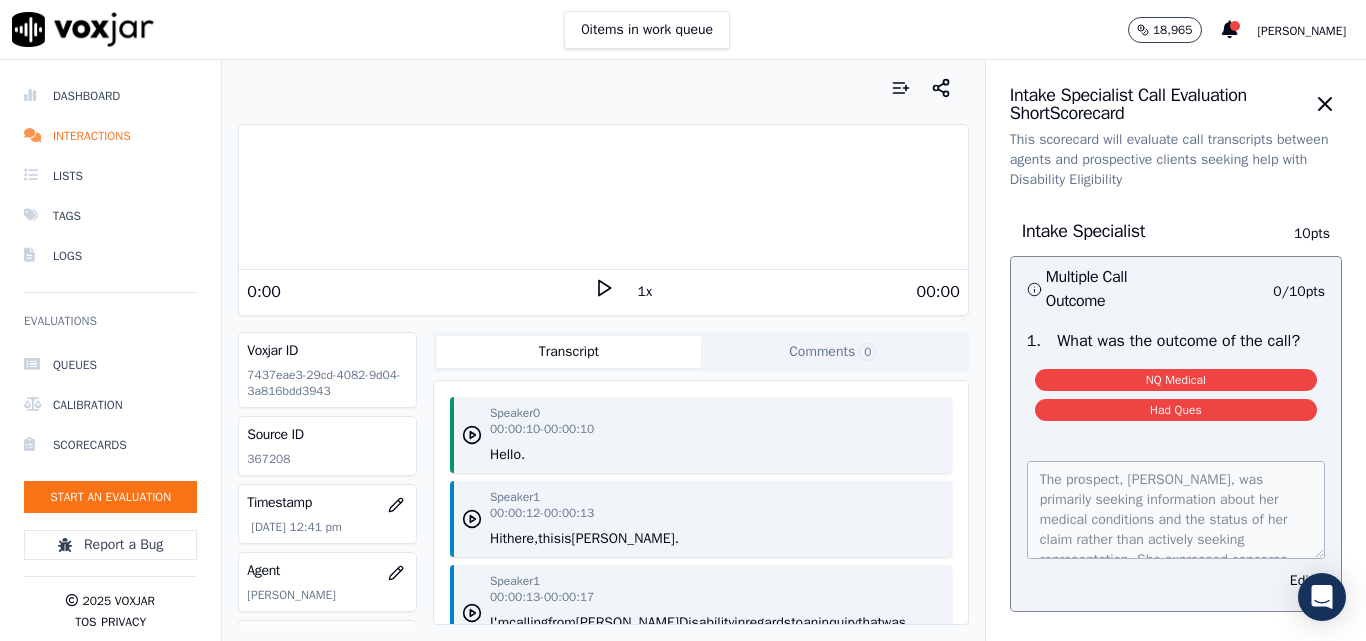 click 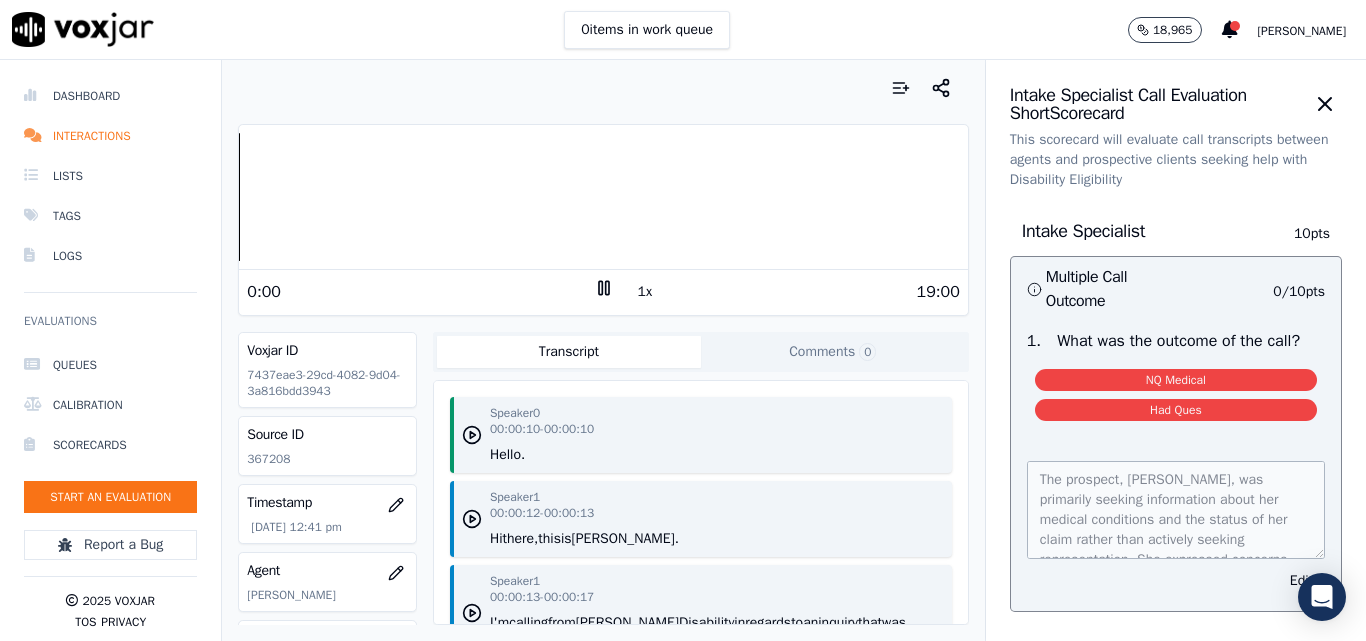 click 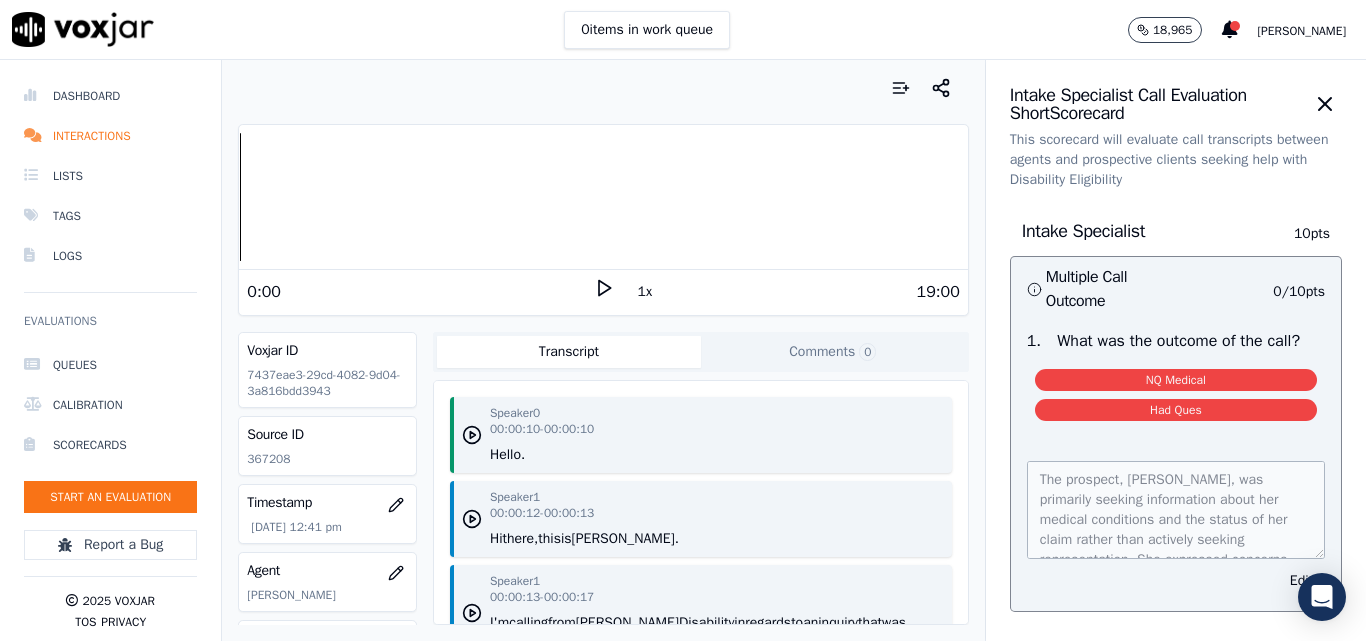 click 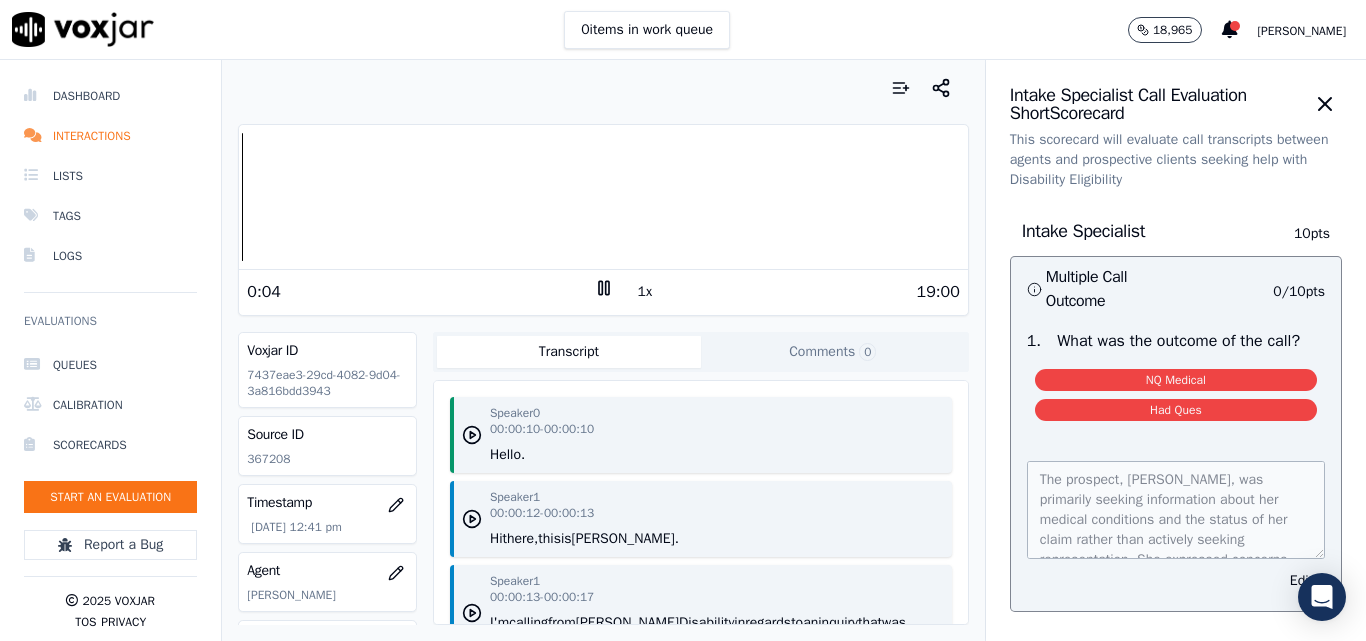 click on "1x" at bounding box center [645, 292] 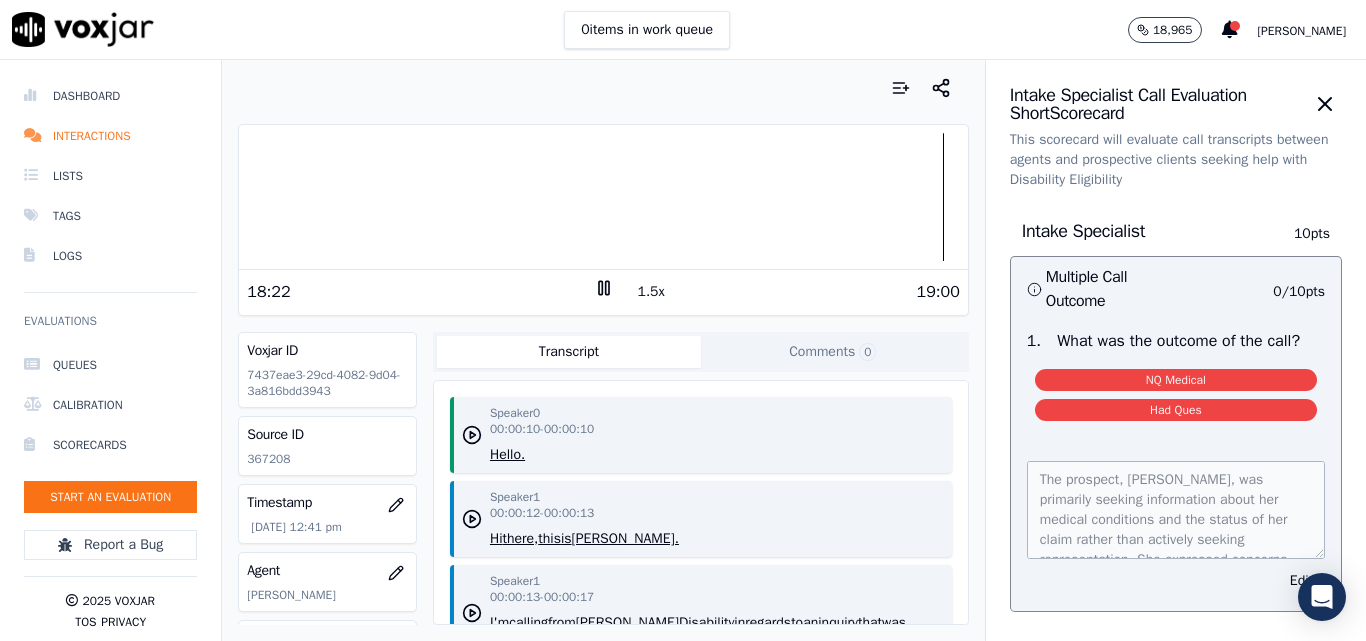 click at bounding box center [603, 197] 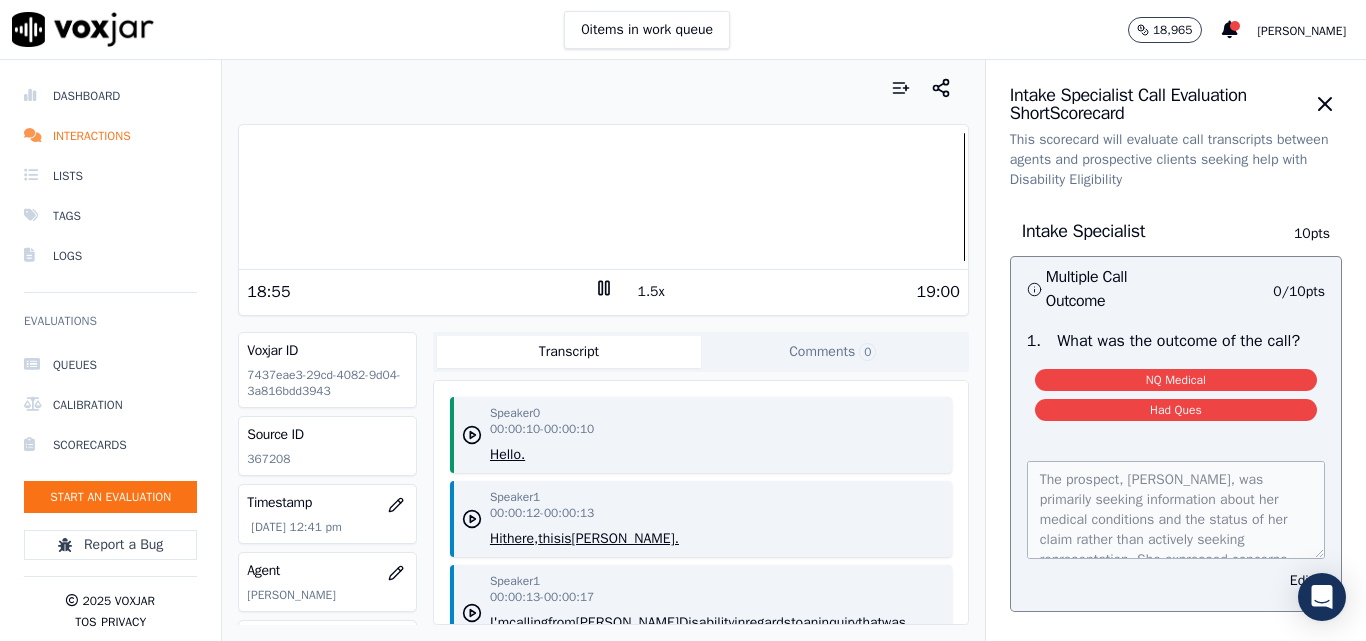 type 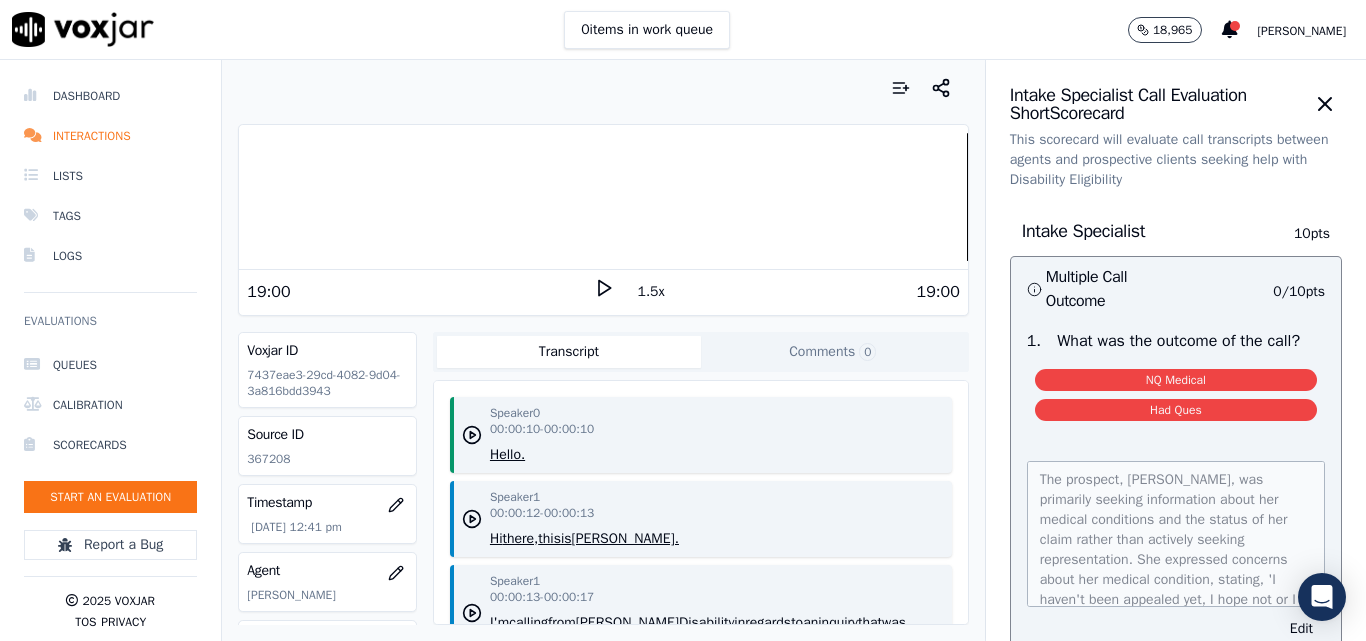 click on "Intake Specialist Call Evaluation Short  Scorecard     This scorecard will evaluate call transcripts between agents and prospective clients seeking help with Disability Eligibility   Intake Specialist      10  pts             Multiple Call Outcome     0 / 10  pts     1 .   What was the outcome of the call?
NQ Medical   Had Ques         The prospect, Deborah Martin, was primarily seeking information about her medical conditions and the status of her claim rather than actively seeking representation. She expressed concerns about her medical condition, stating, 'I haven't been appealed yet, I hope not or I haven't been denied yet,' and detailed her medical issues, indicating she was unsure about her qualification status. Additionally, she mentioned, 'I know of I hope not because I am disabled,' which suggests that her medical condition may not have been fully diagnosed or qualified for SSD representation.       Edit" at bounding box center (1176, 350) 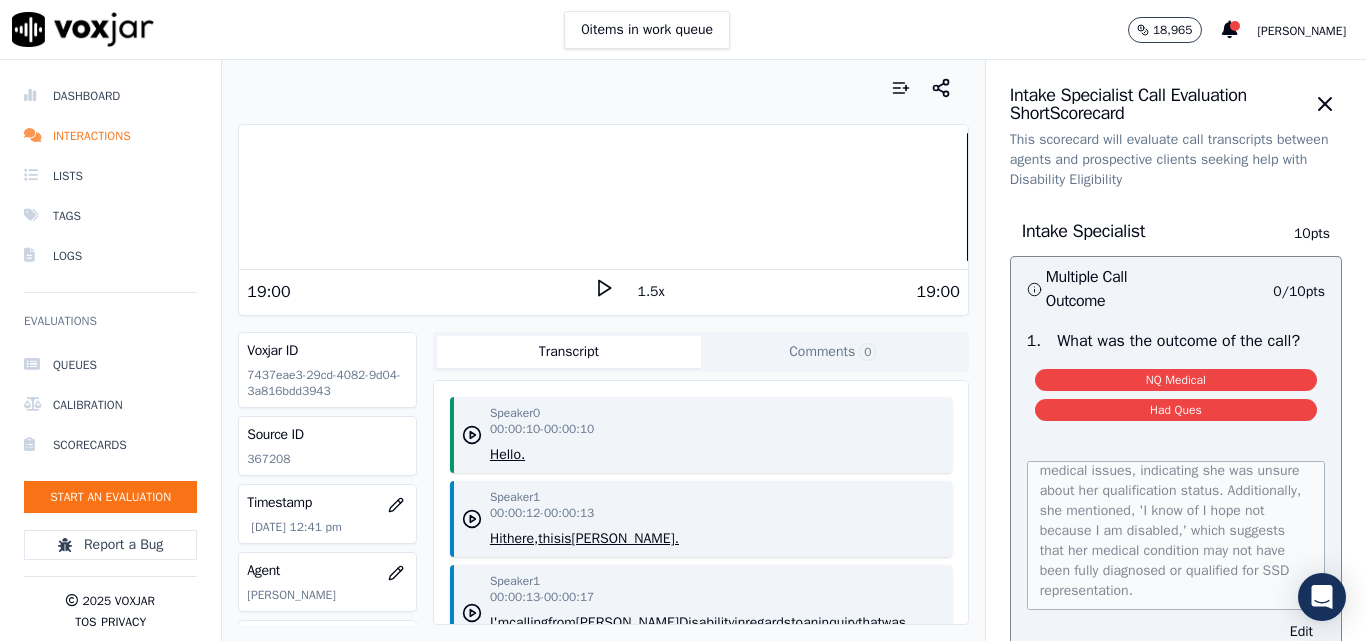 scroll, scrollTop: 209, scrollLeft: 0, axis: vertical 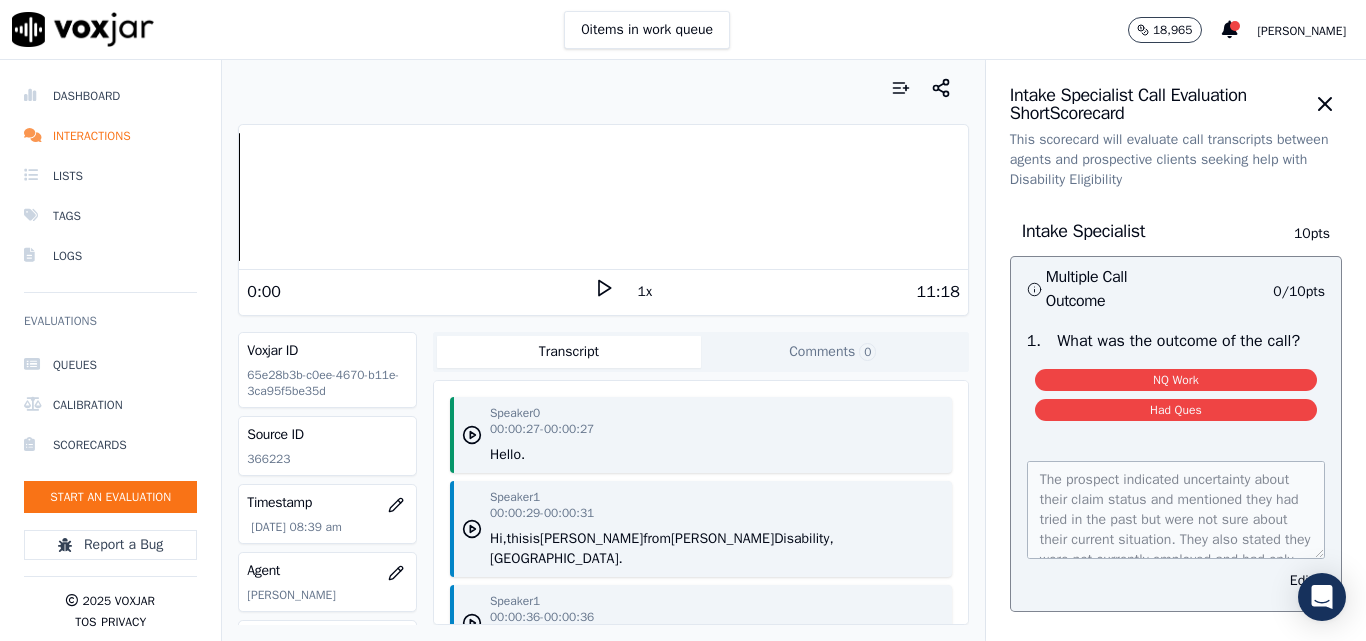 click 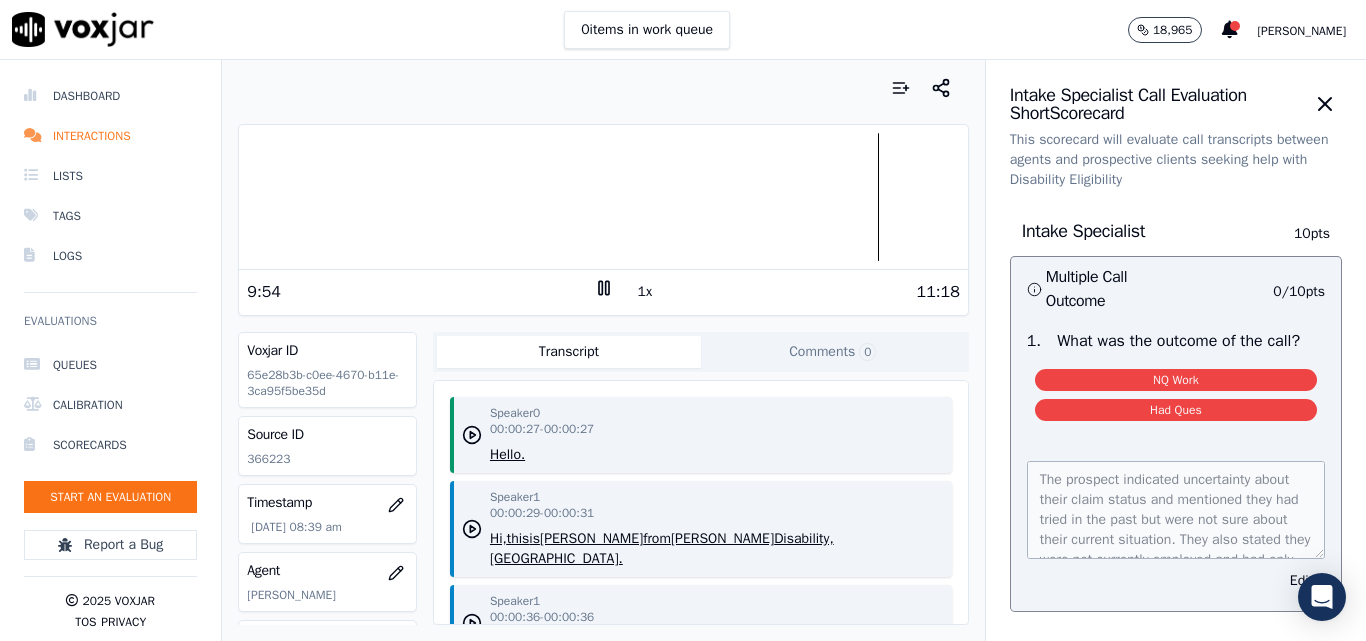 click at bounding box center (603, 197) 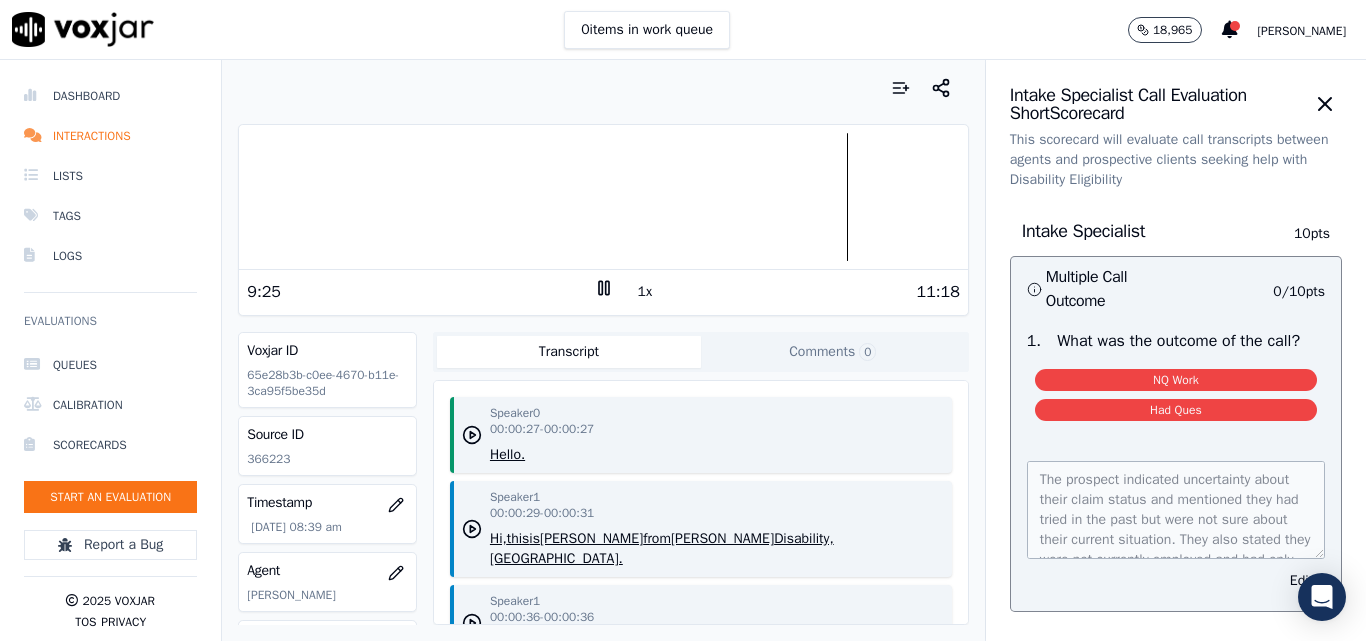 click at bounding box center (603, 197) 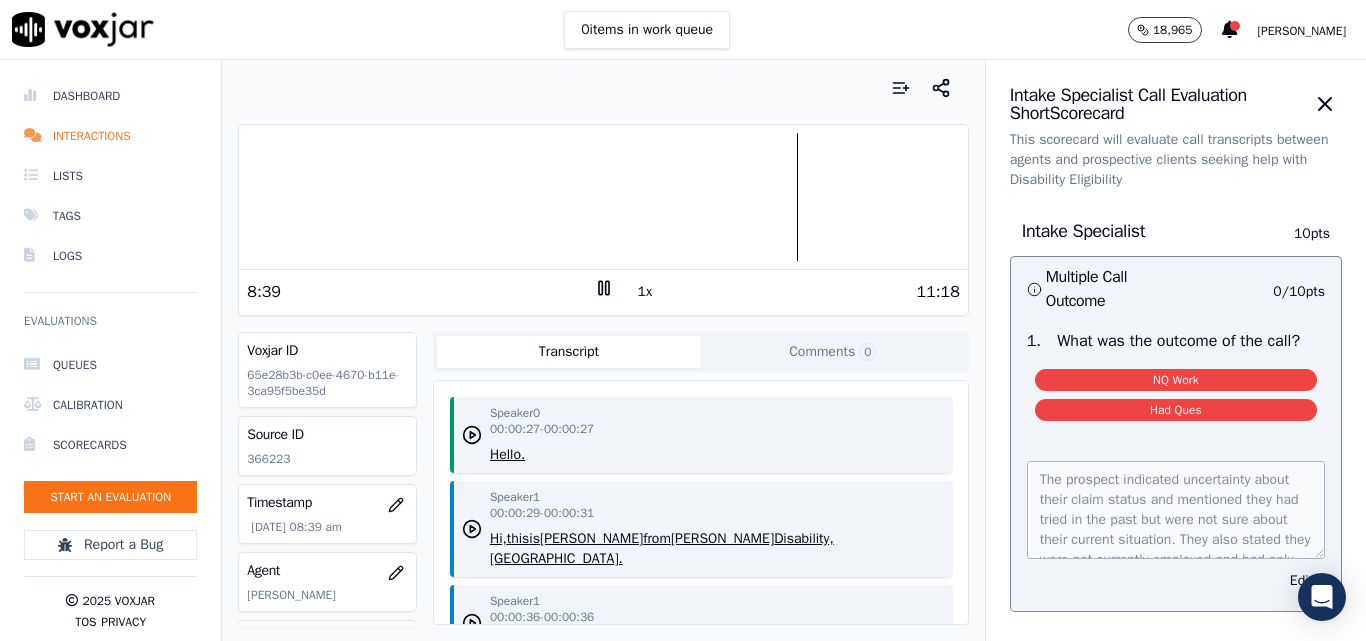 click at bounding box center (603, 197) 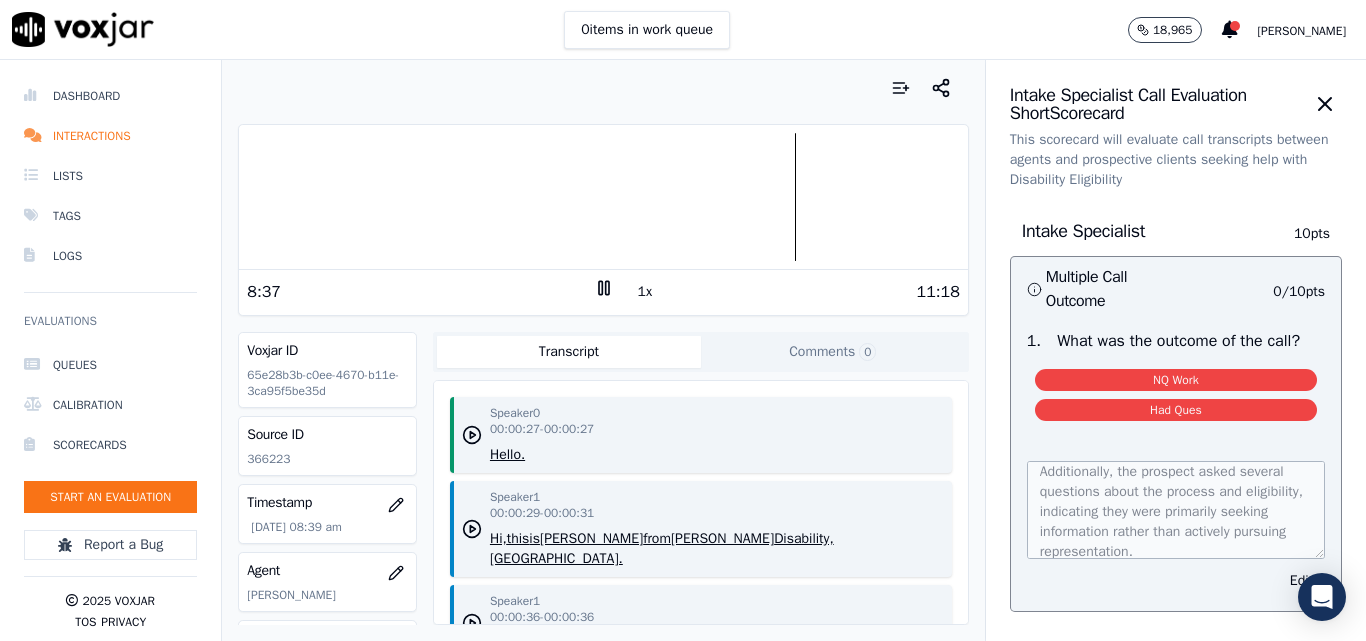 scroll, scrollTop: 200, scrollLeft: 0, axis: vertical 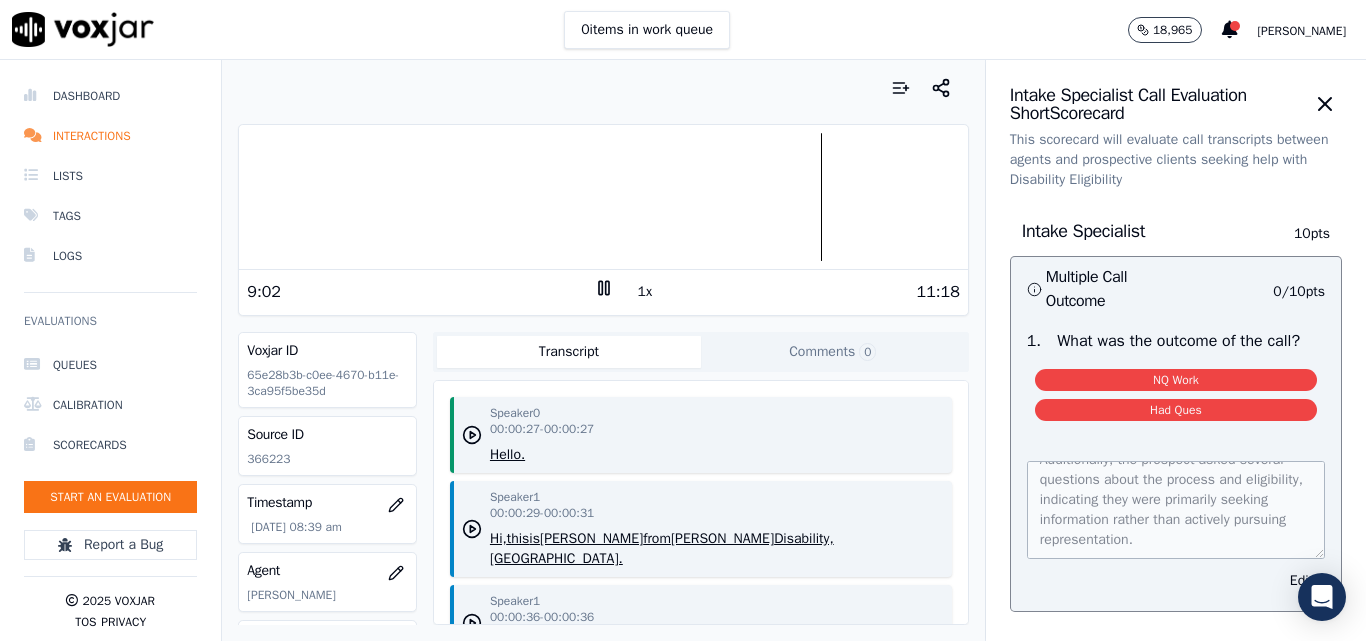 click at bounding box center (603, 197) 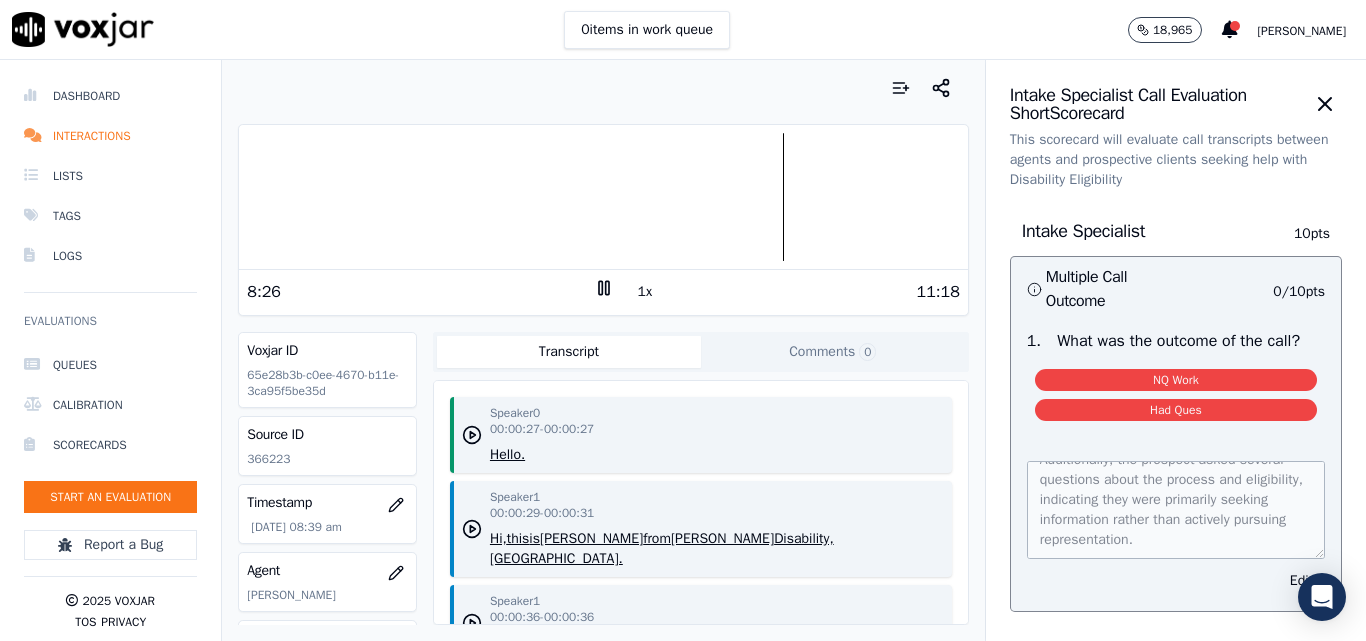 click at bounding box center [603, 197] 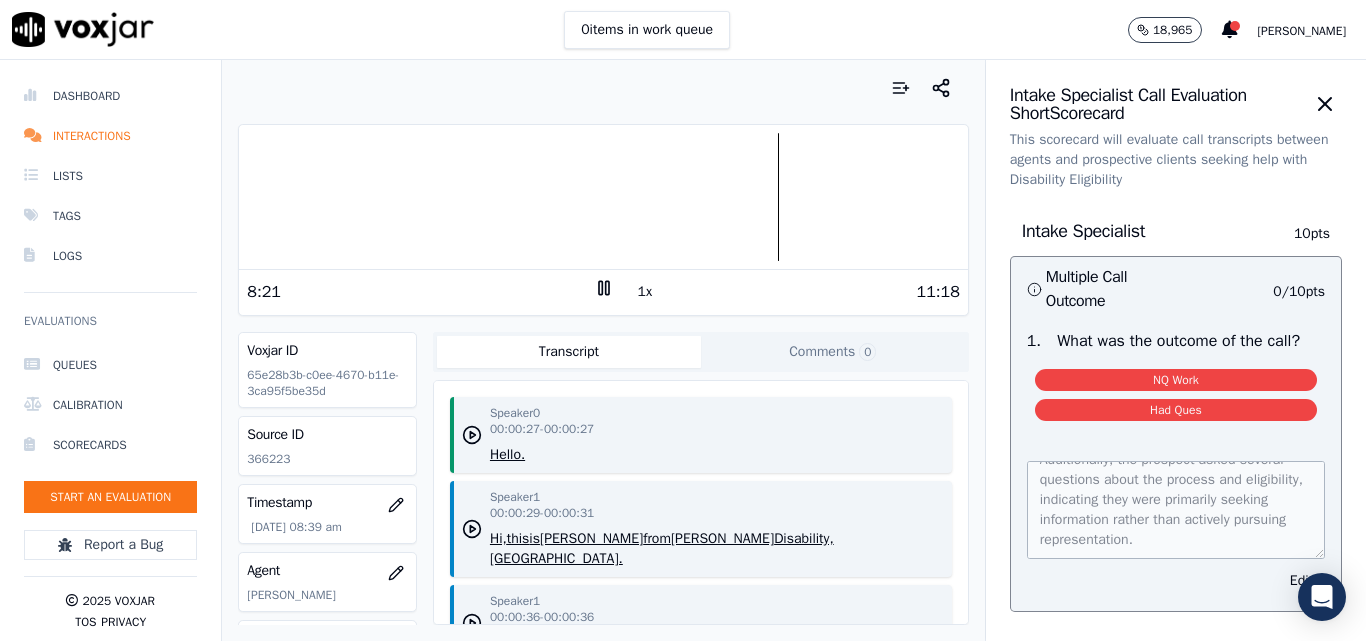 click at bounding box center [603, 197] 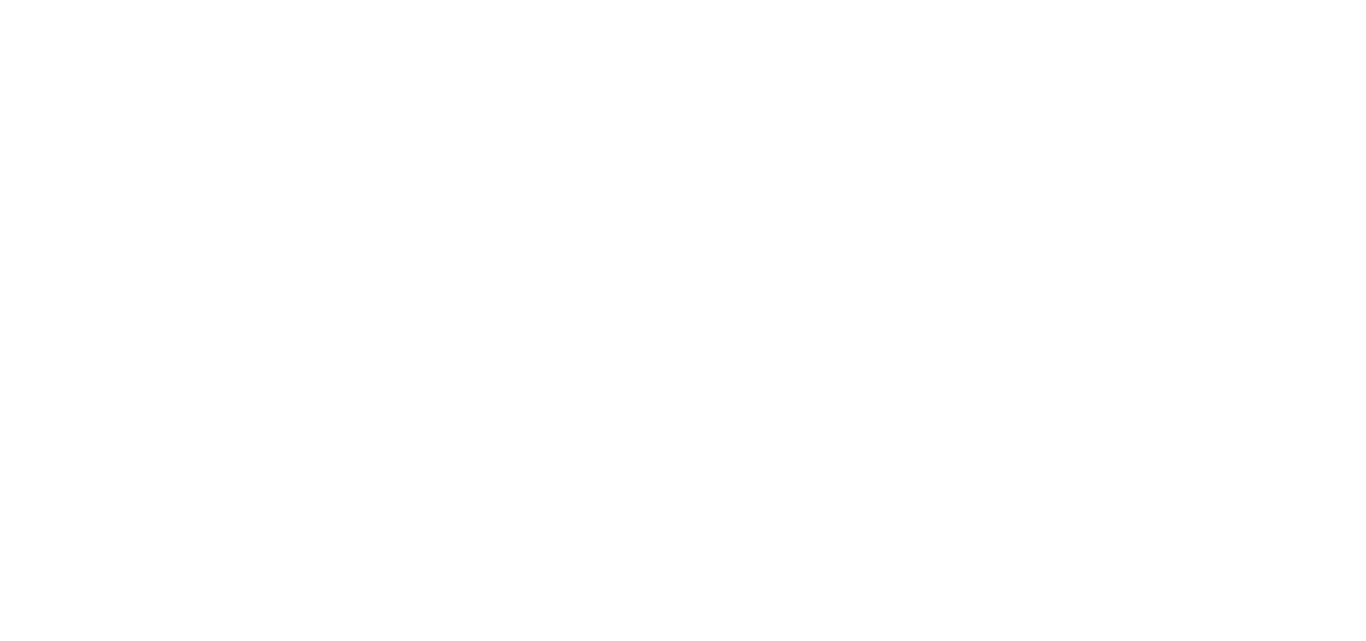 scroll, scrollTop: 0, scrollLeft: 0, axis: both 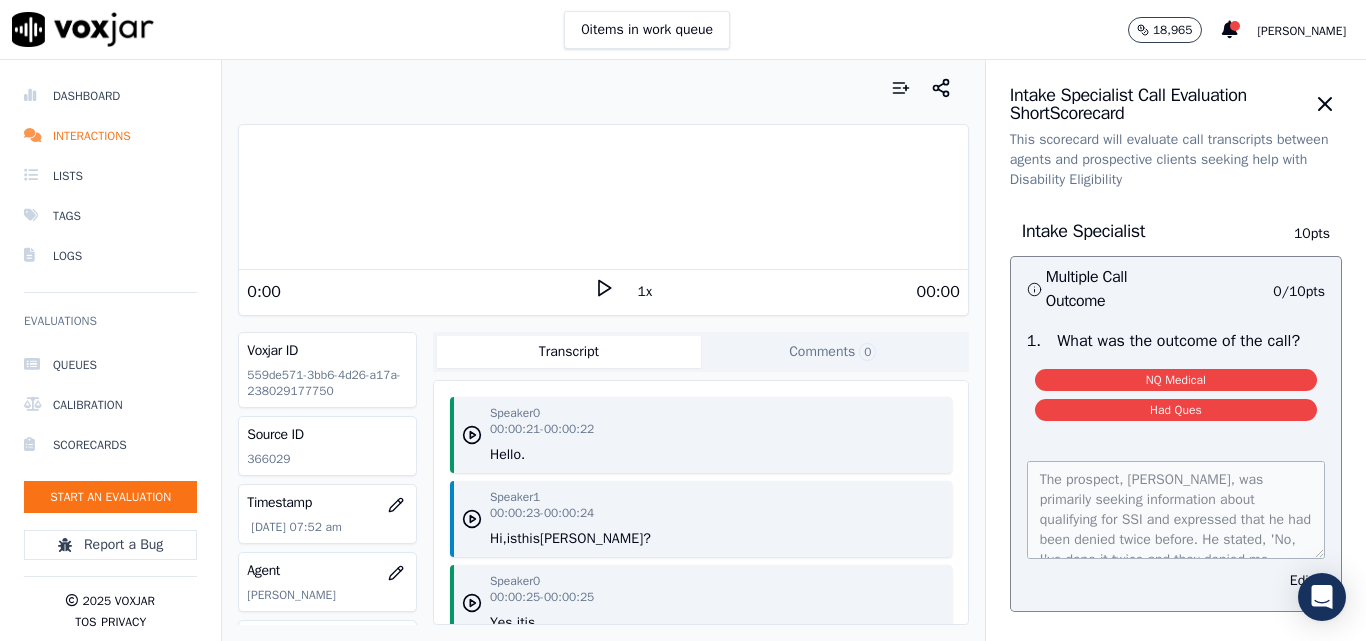click 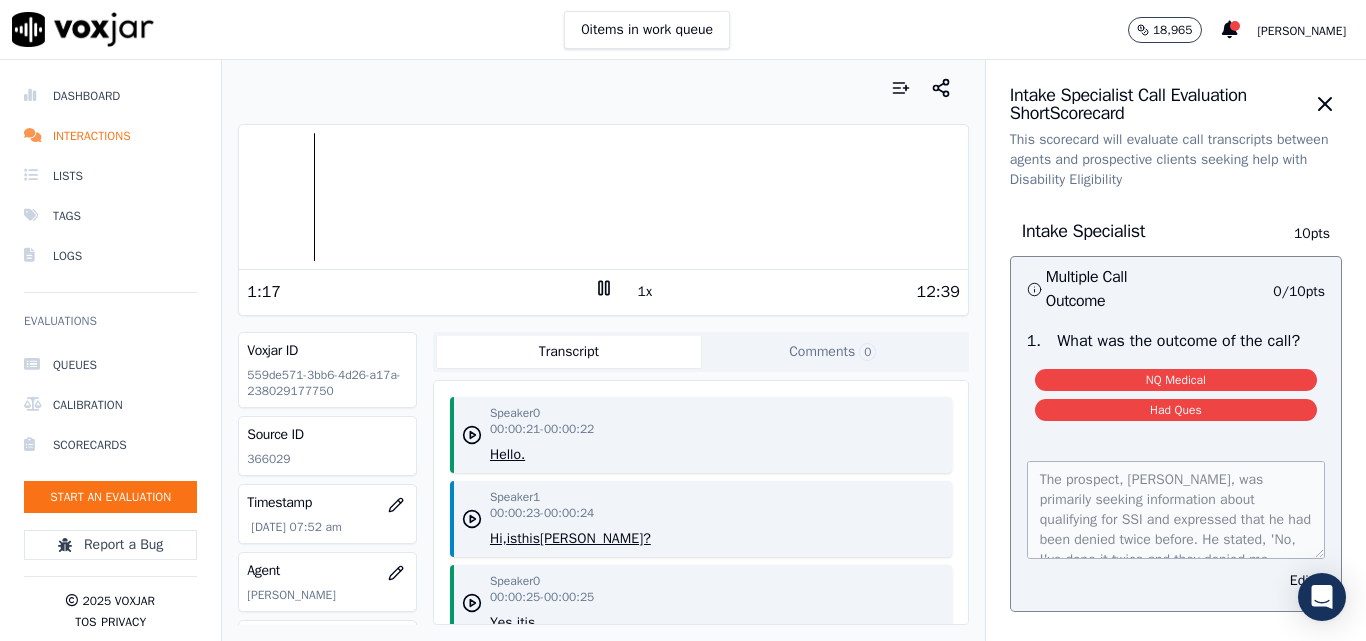 click on "1x" at bounding box center (645, 292) 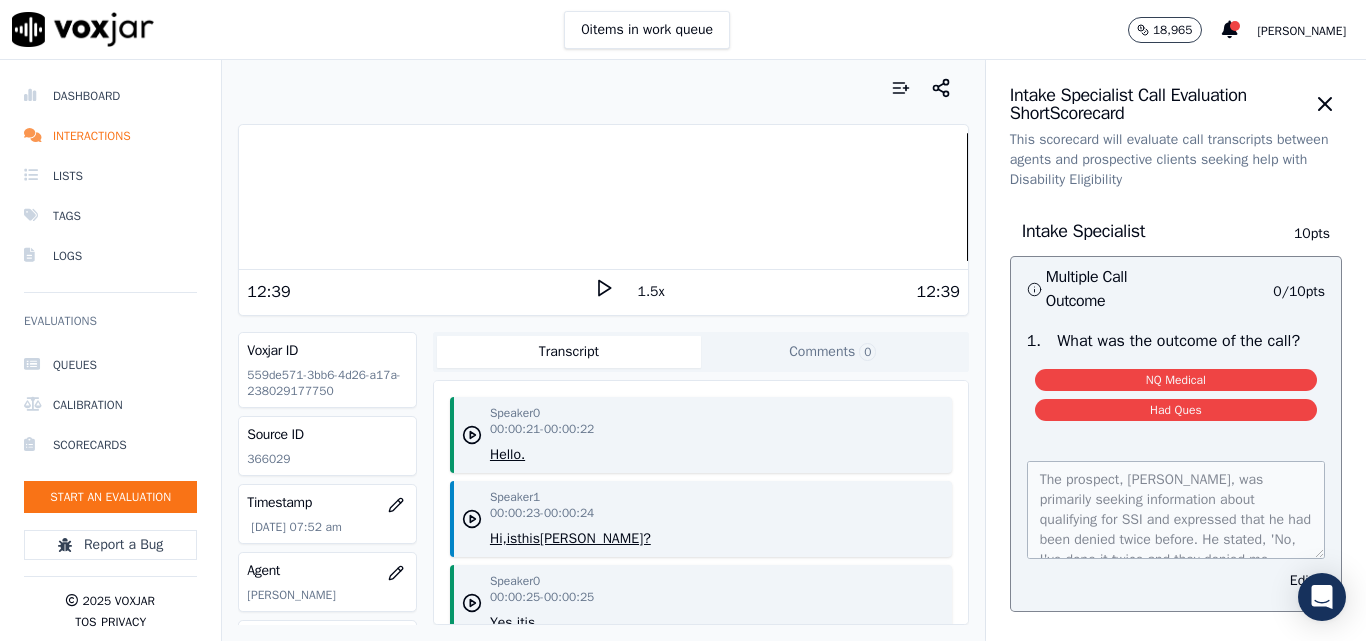 click at bounding box center (603, 197) 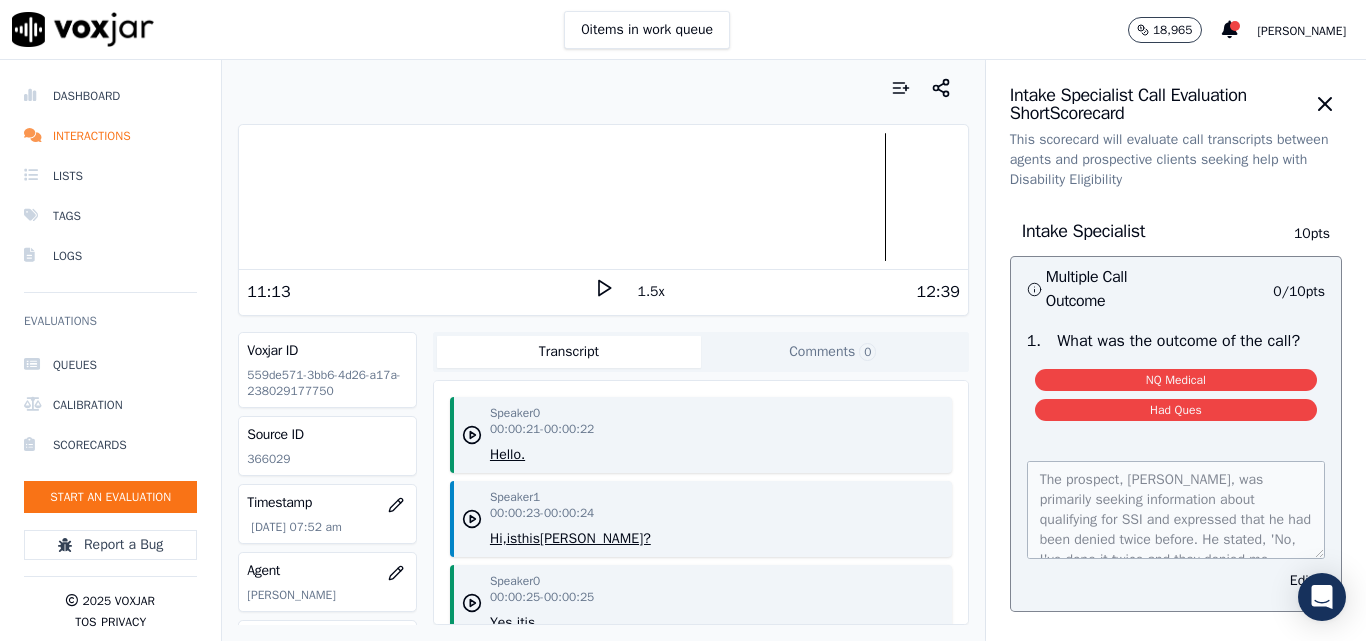 click at bounding box center [603, 197] 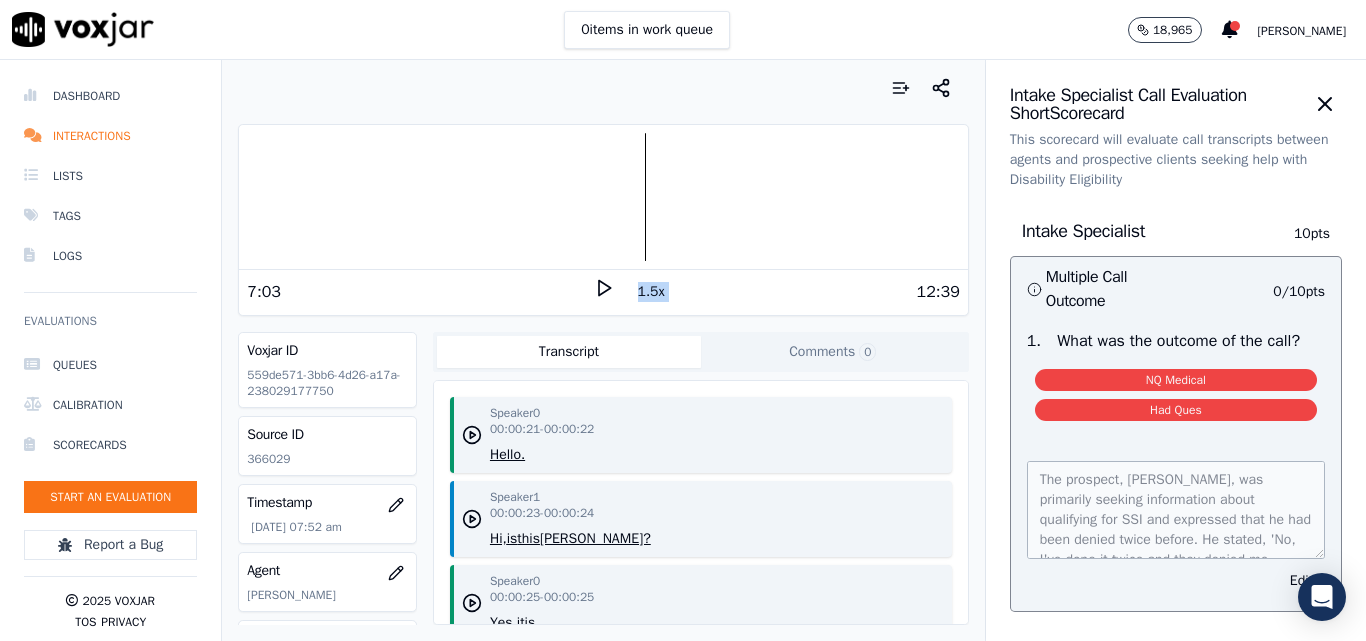 click on "7:03     1.5x   12:39" at bounding box center [603, 291] 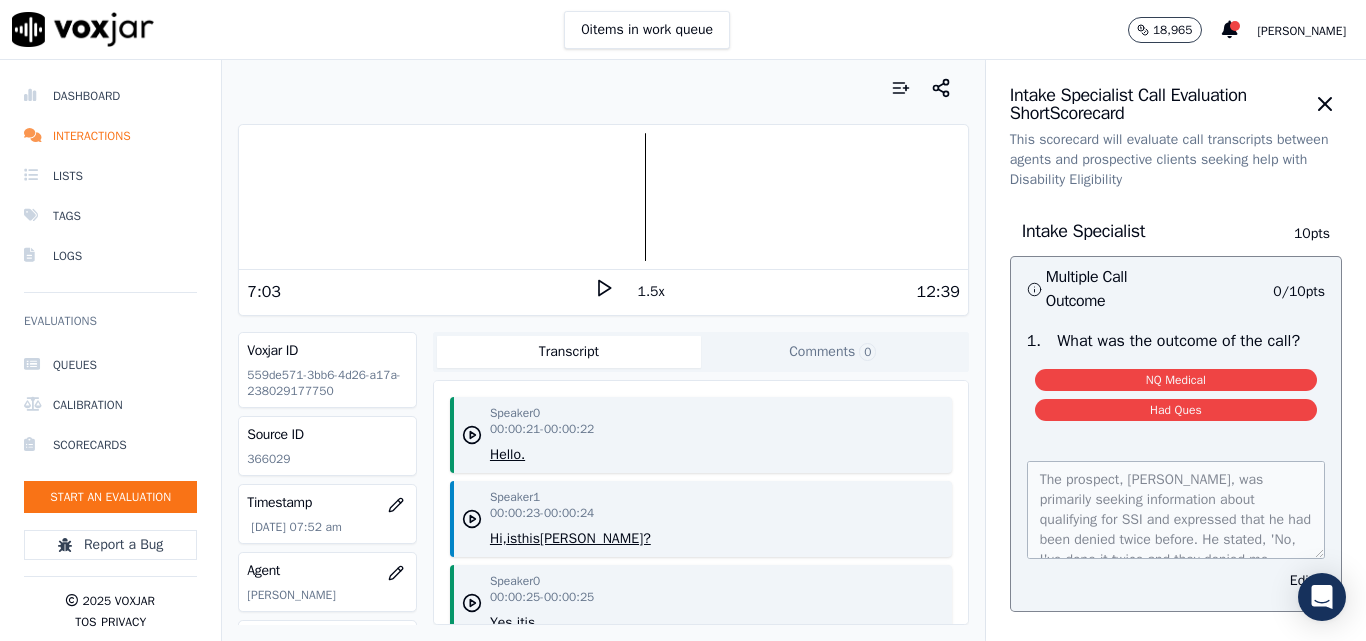 click on "7:03     1.5x   12:39" at bounding box center [603, 291] 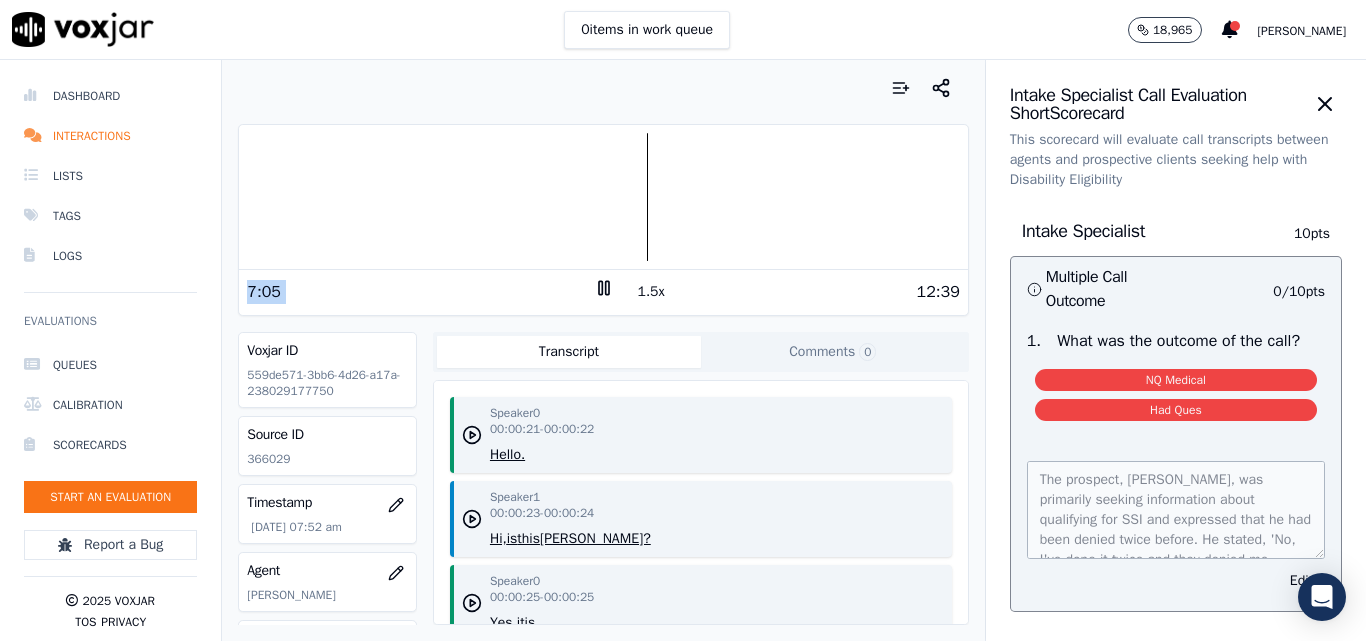 click at bounding box center (603, 197) 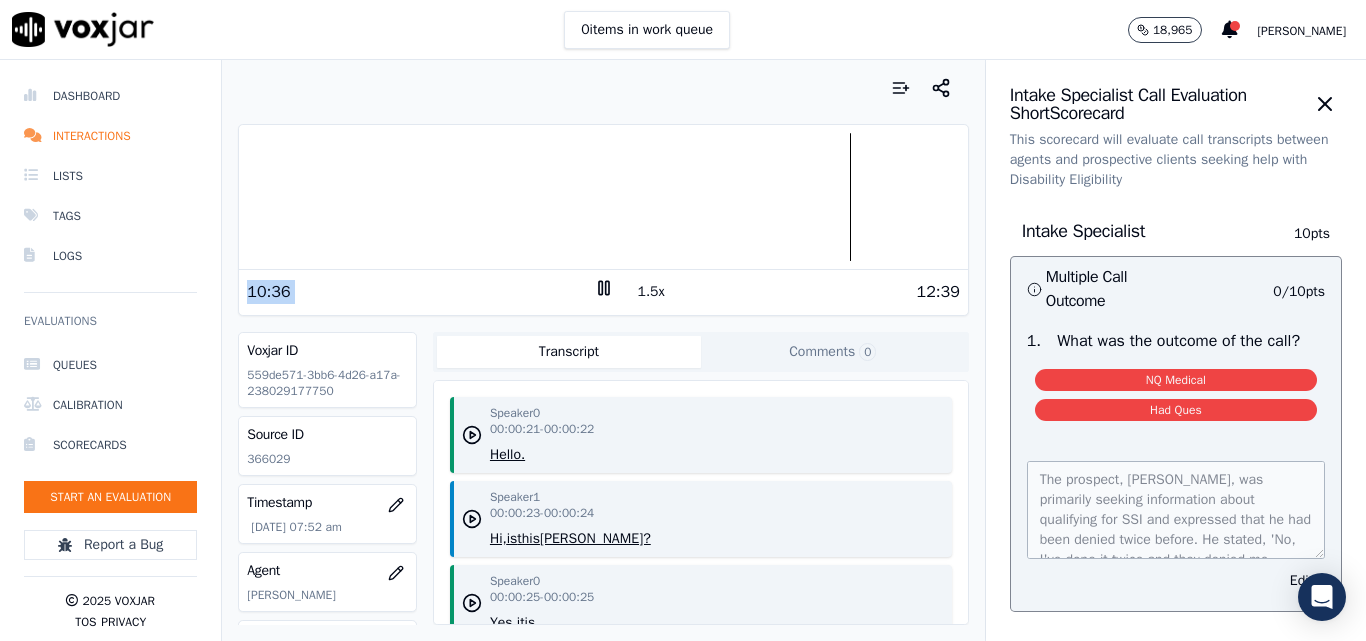 click at bounding box center [603, 197] 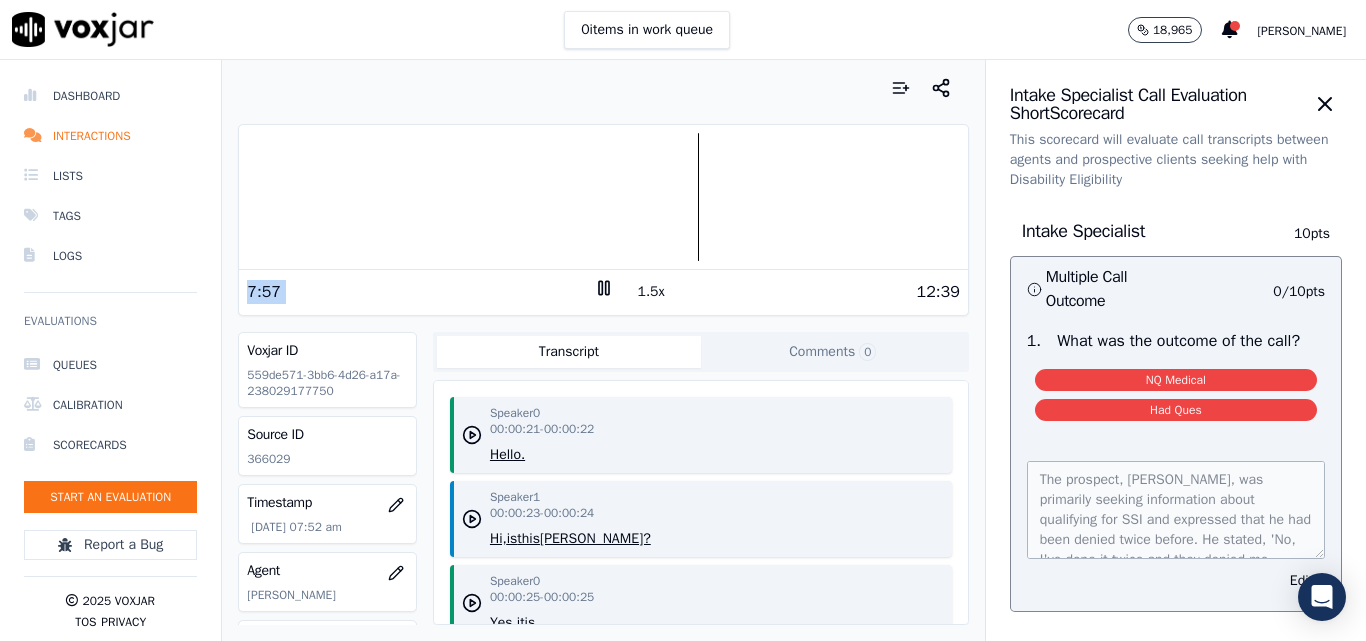 click at bounding box center [603, 197] 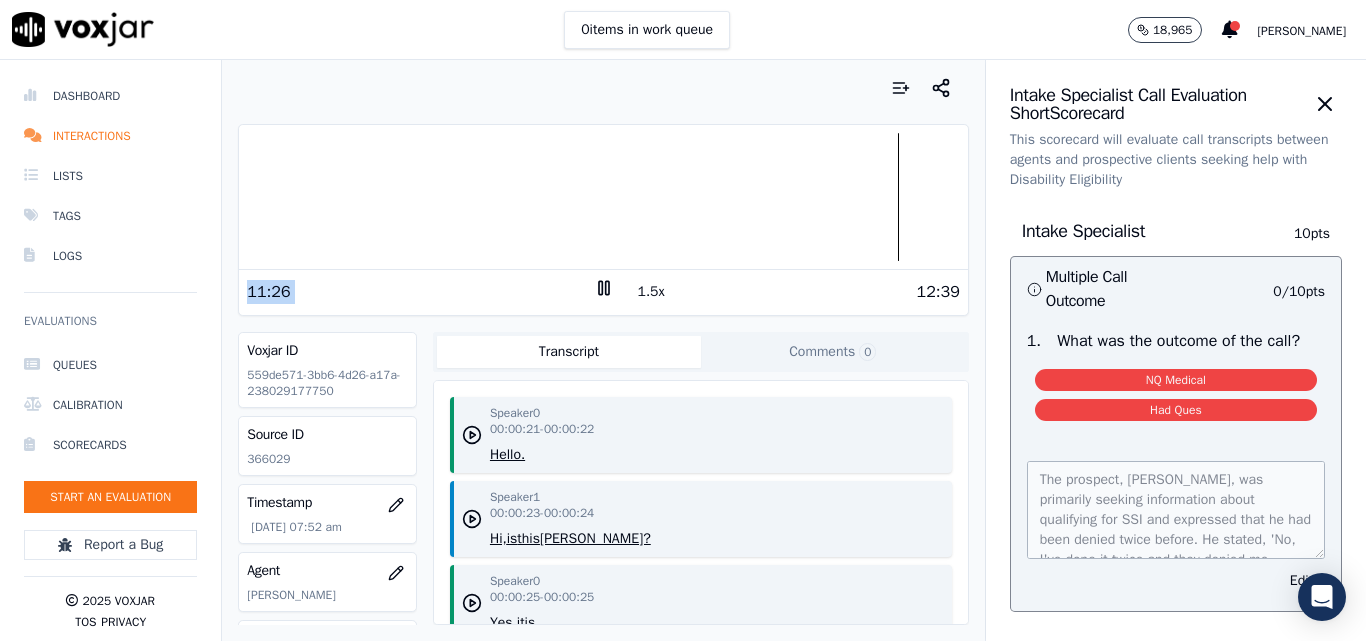 click at bounding box center (603, 197) 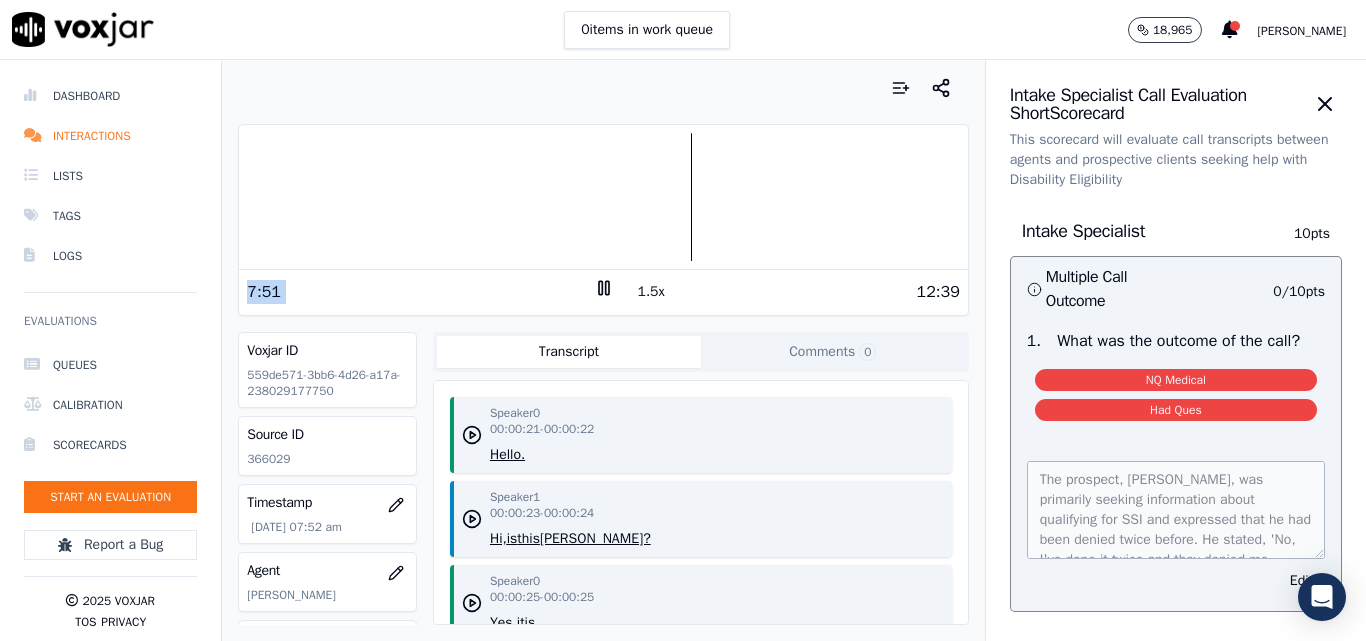 click at bounding box center (603, 197) 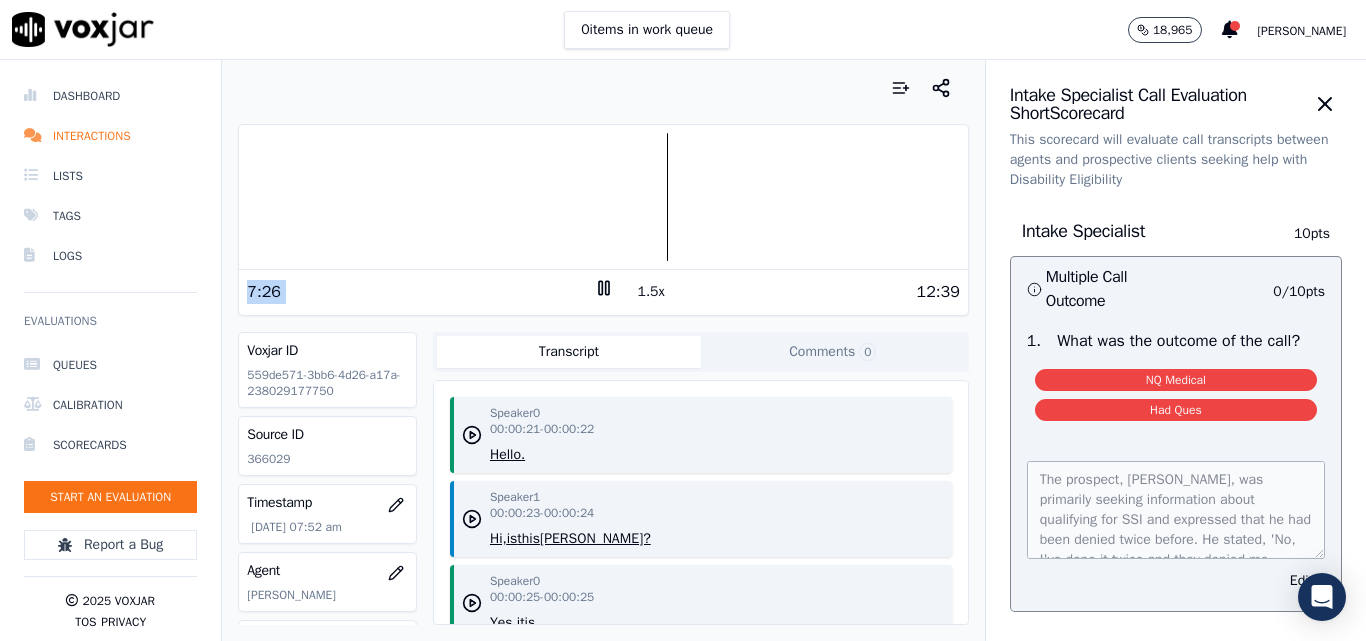 click at bounding box center [603, 197] 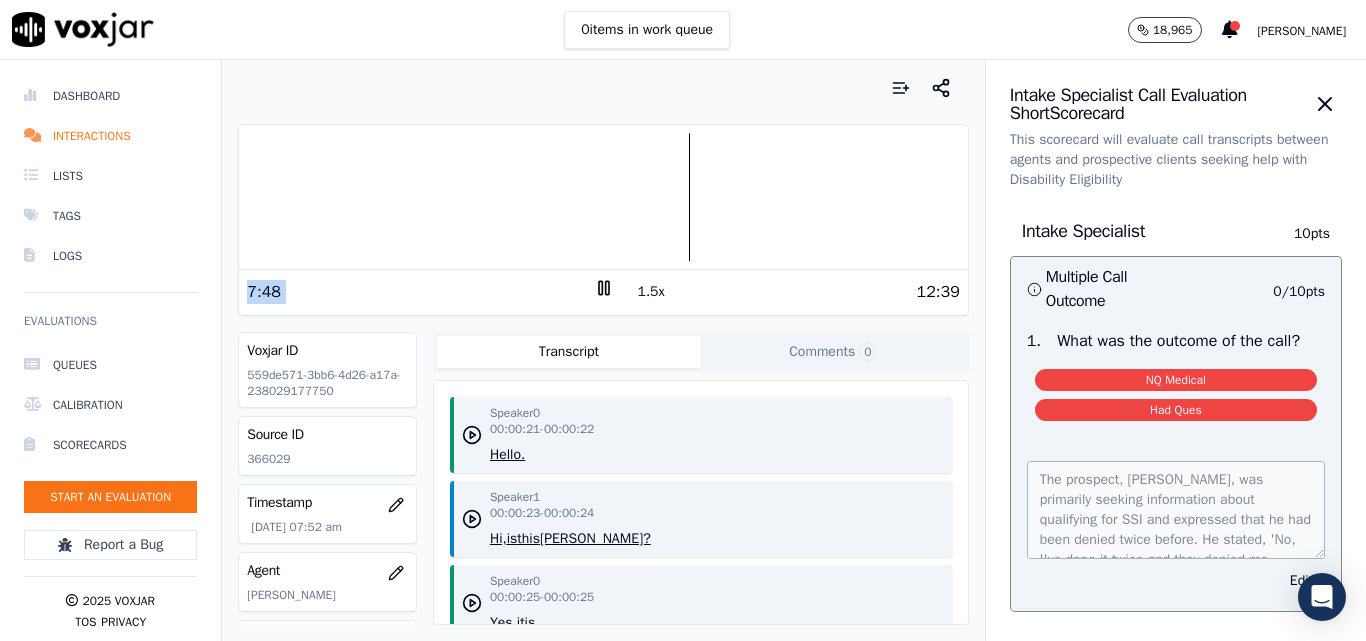 click 